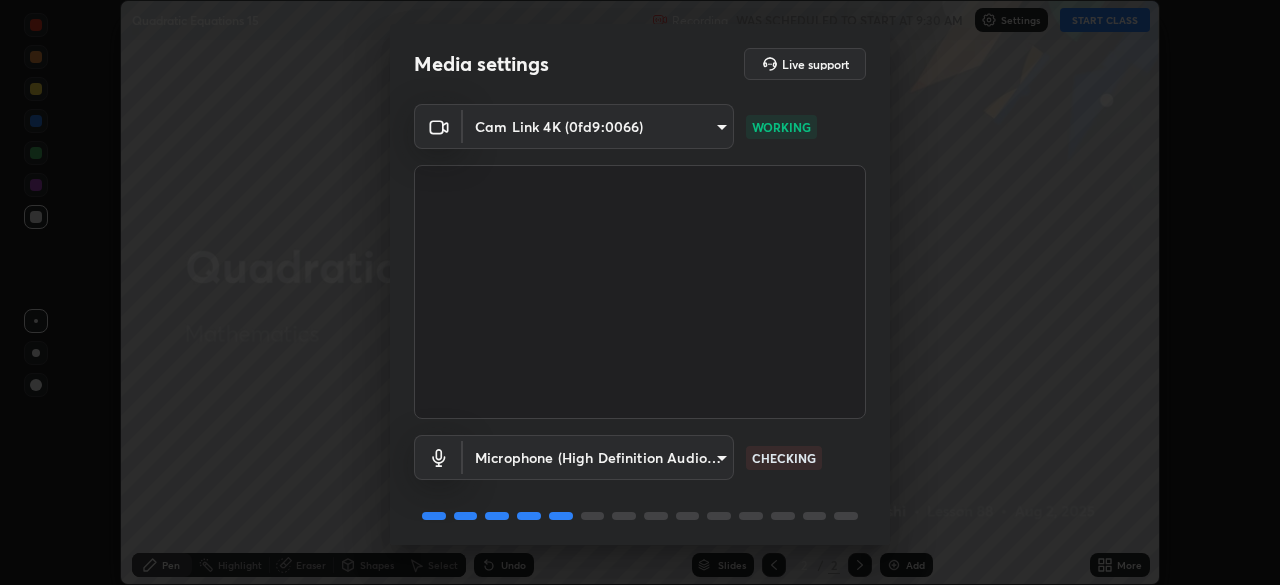 scroll, scrollTop: 0, scrollLeft: 0, axis: both 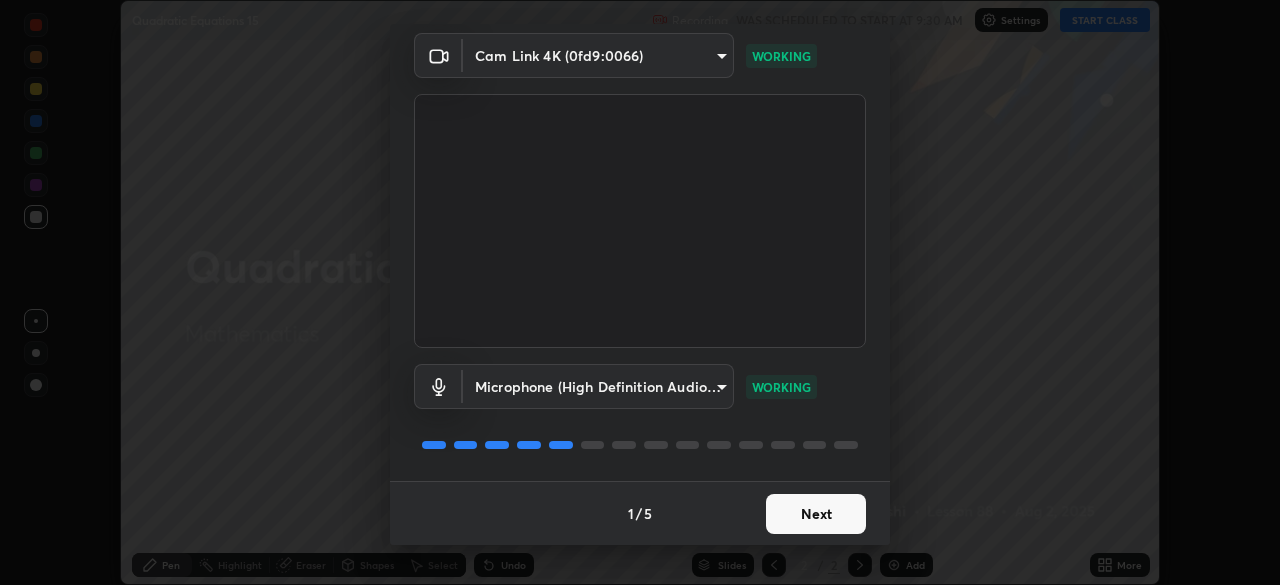 click on "Next" at bounding box center [816, 514] 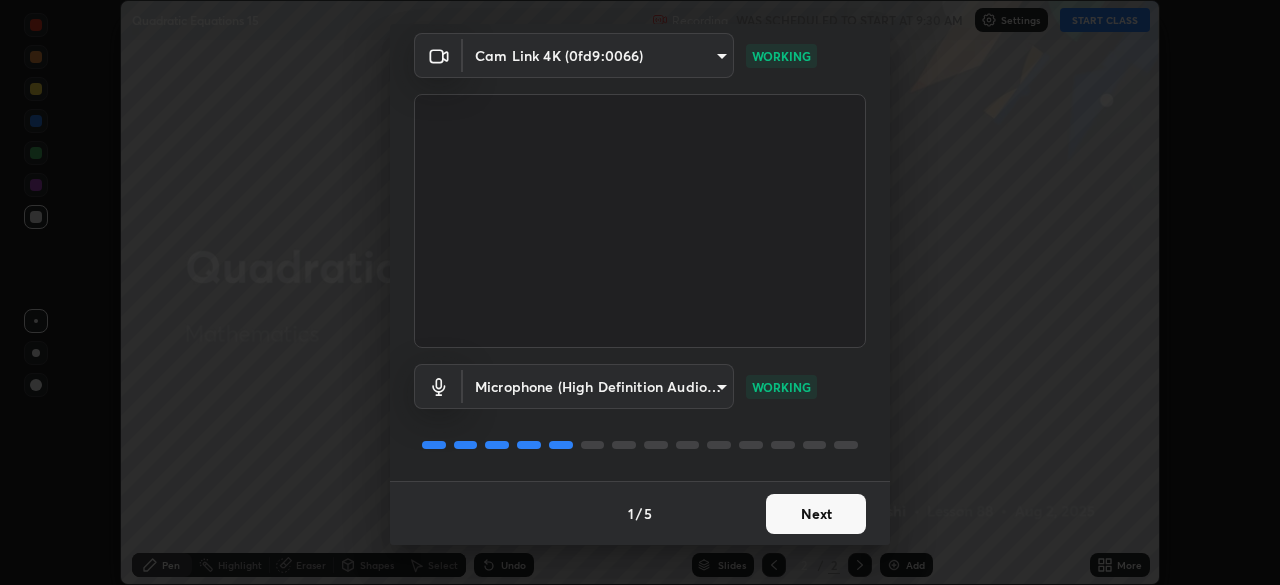 scroll, scrollTop: 0, scrollLeft: 0, axis: both 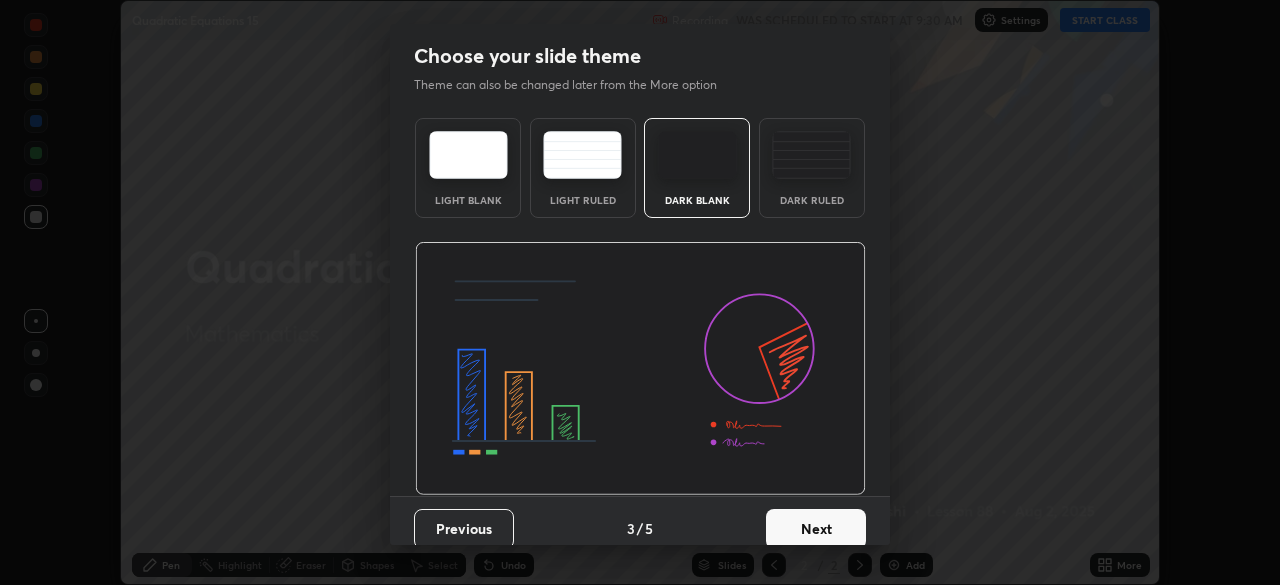 click on "Next" at bounding box center (816, 529) 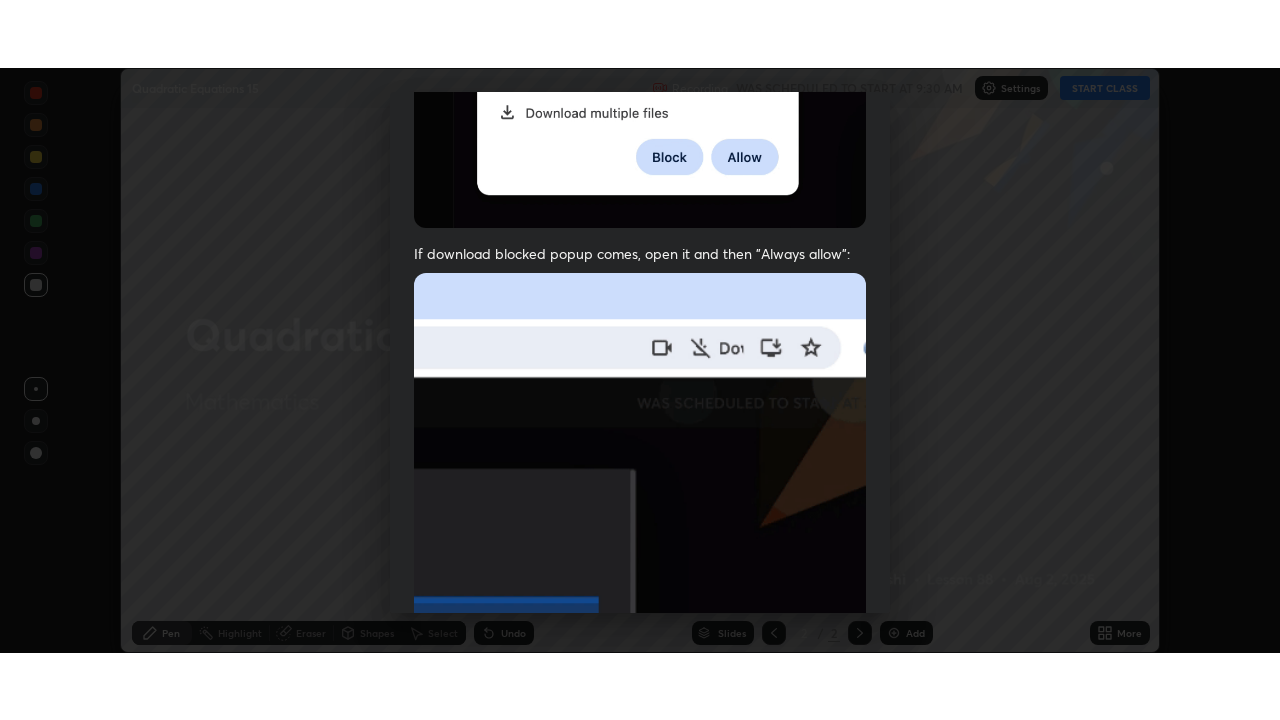 scroll, scrollTop: 479, scrollLeft: 0, axis: vertical 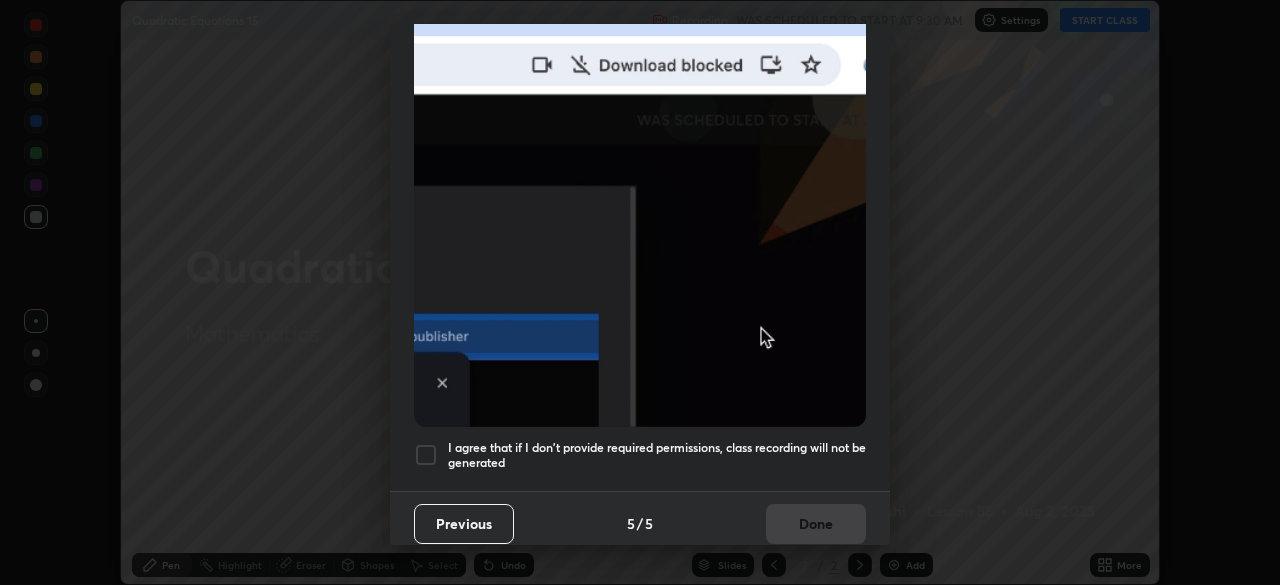 click at bounding box center (426, 455) 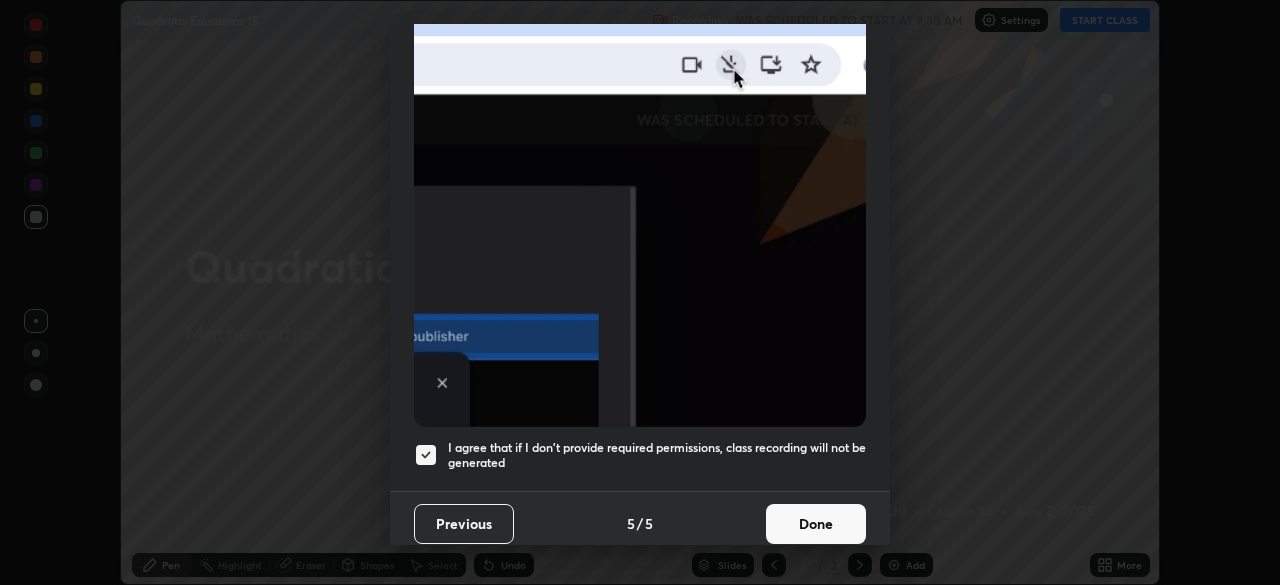 click on "Done" at bounding box center [816, 524] 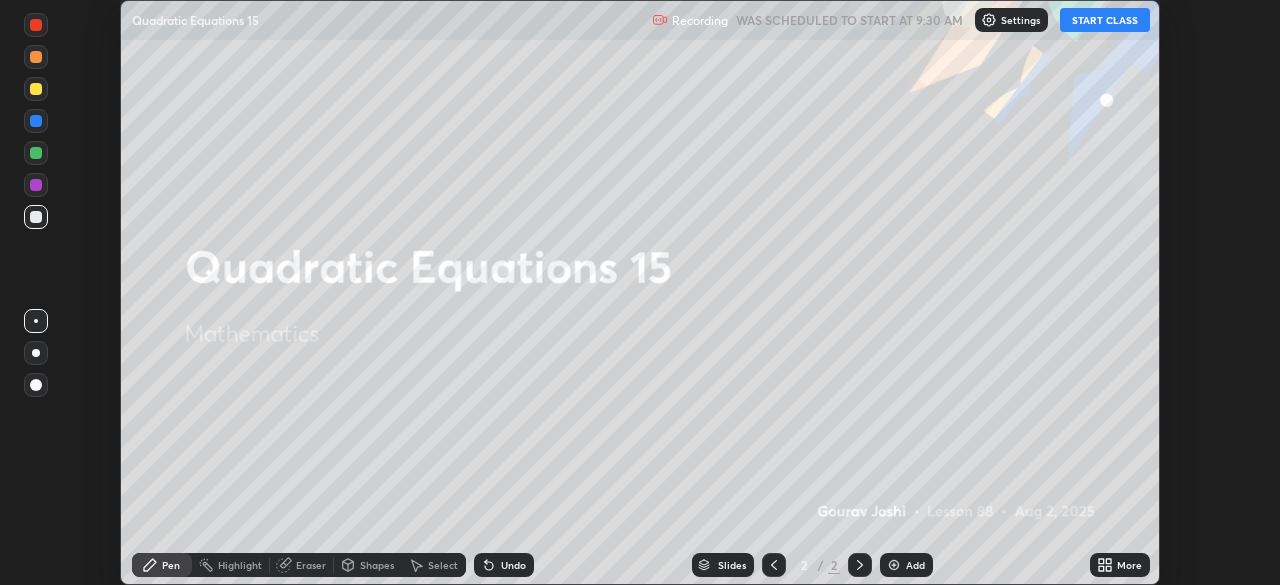 click on "START CLASS" at bounding box center (1105, 20) 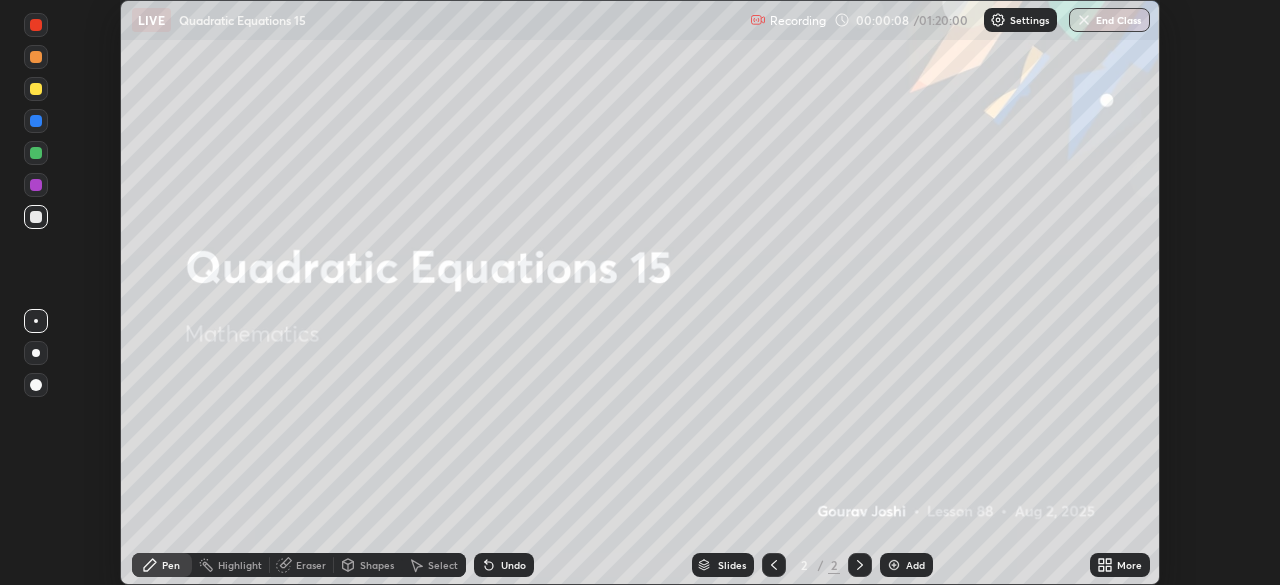 click 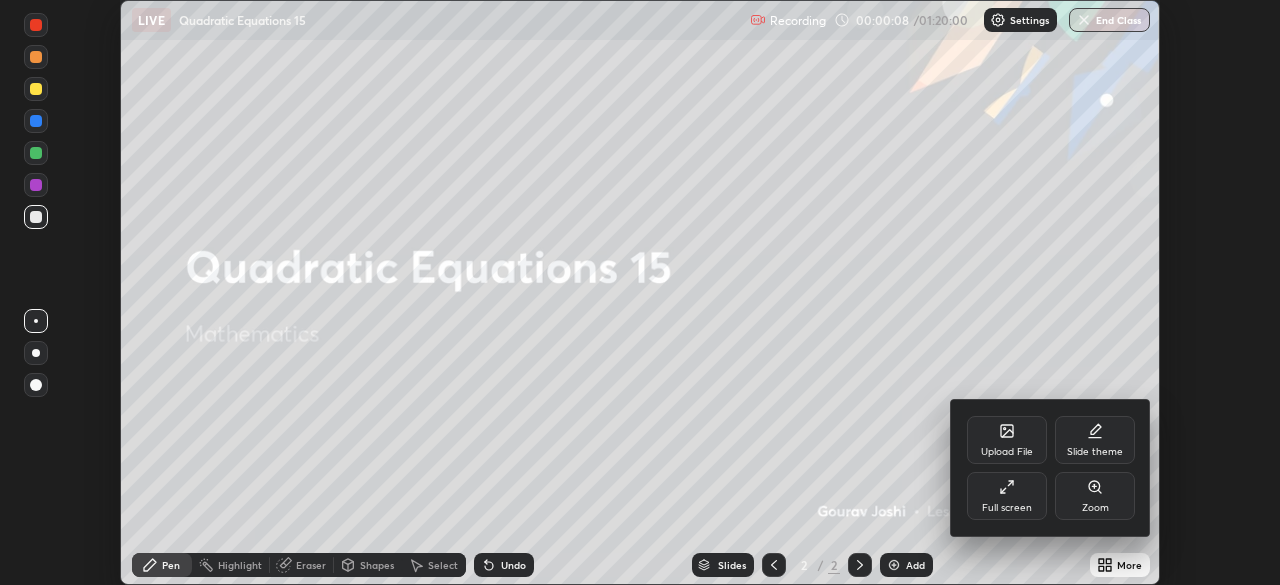 click on "Full screen" at bounding box center (1007, 496) 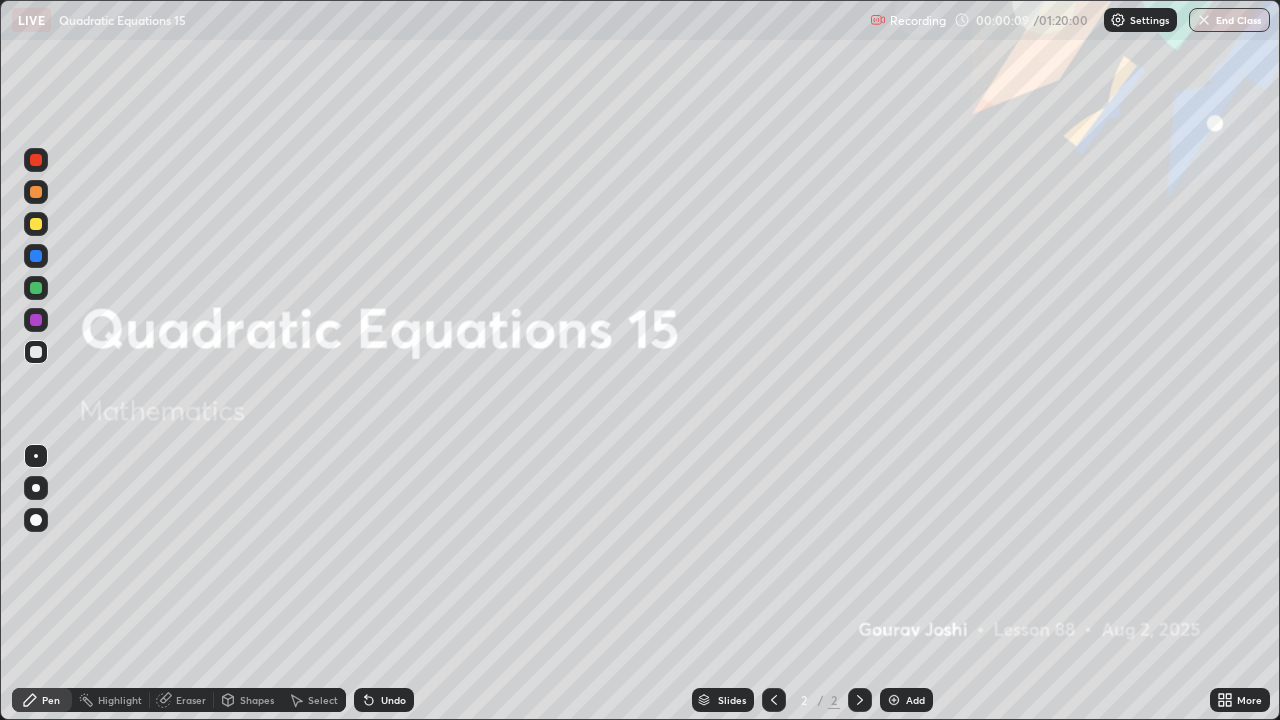 scroll, scrollTop: 99280, scrollLeft: 98720, axis: both 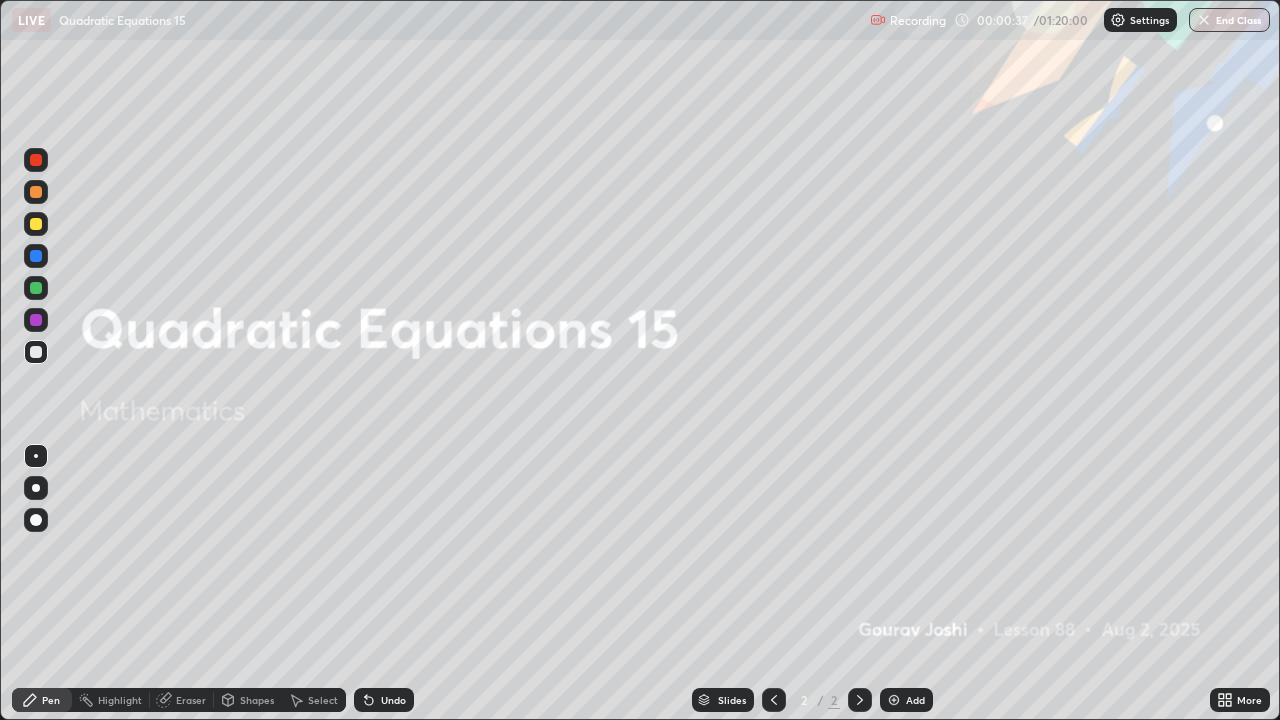 click at bounding box center [894, 700] 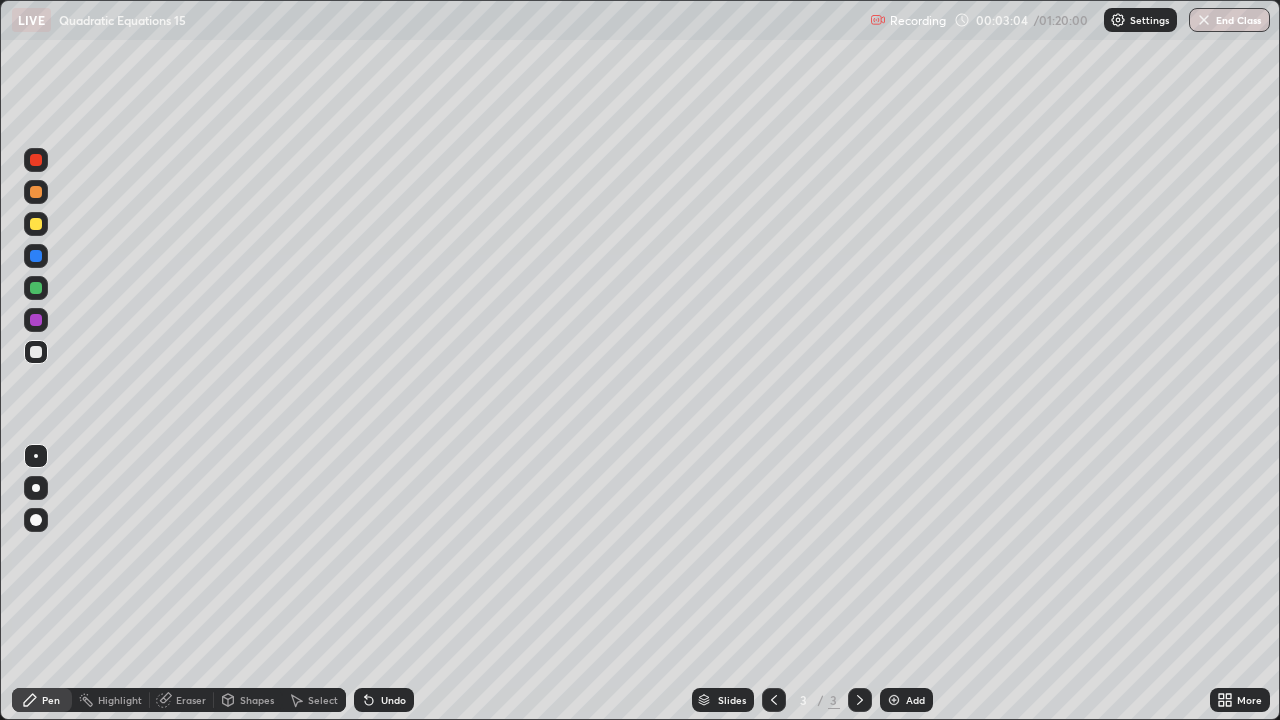click at bounding box center (36, 352) 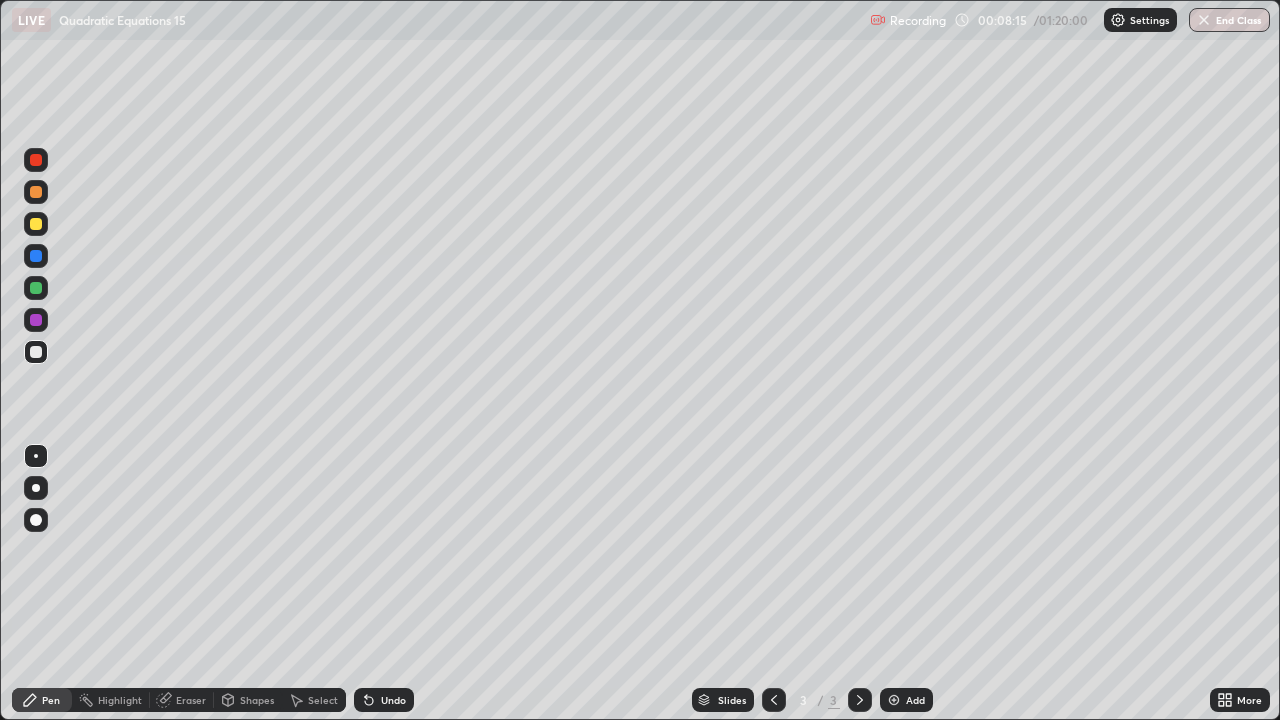 click at bounding box center [36, 224] 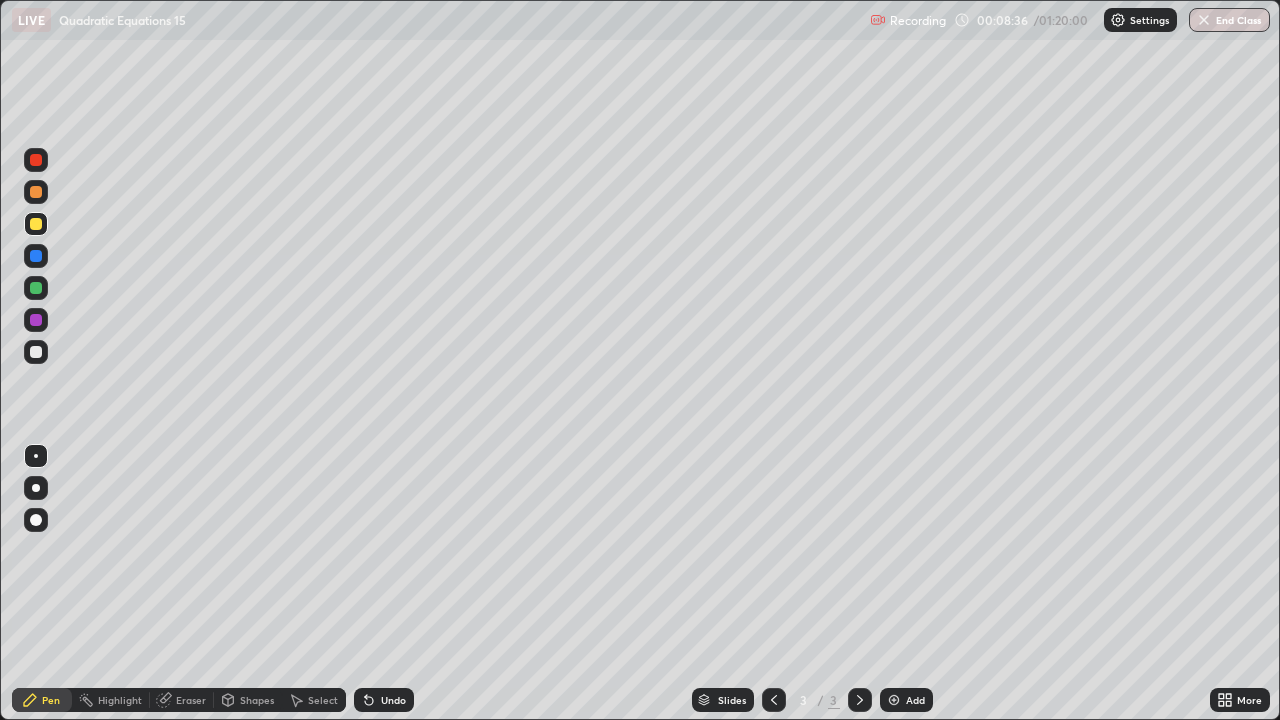 click at bounding box center (36, 288) 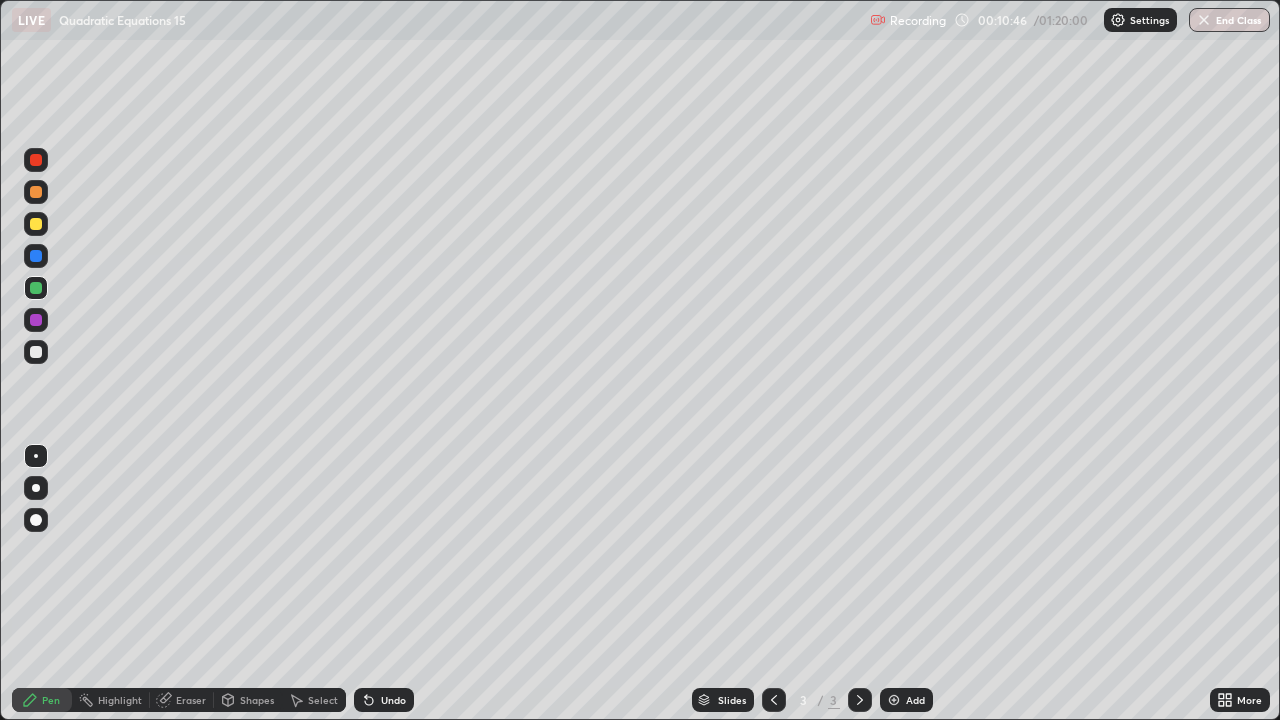 click at bounding box center (36, 352) 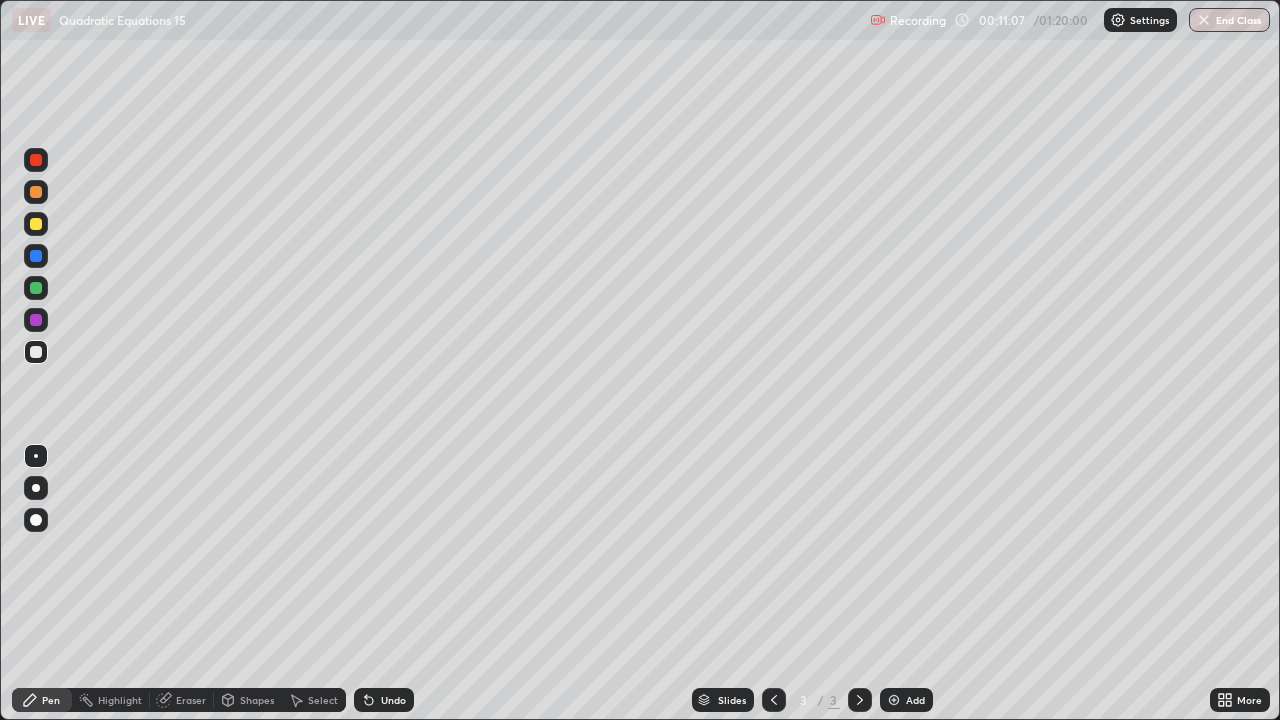 click on "Eraser" at bounding box center [191, 700] 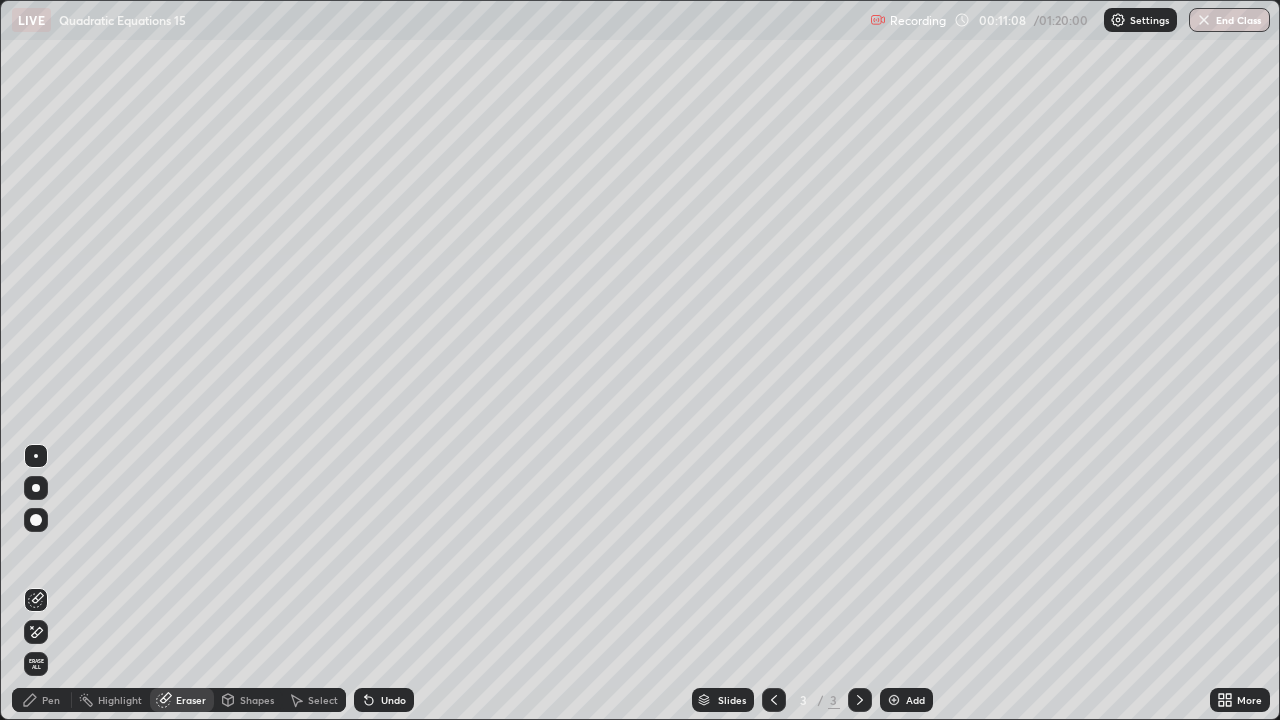 click on "Pen" at bounding box center (51, 700) 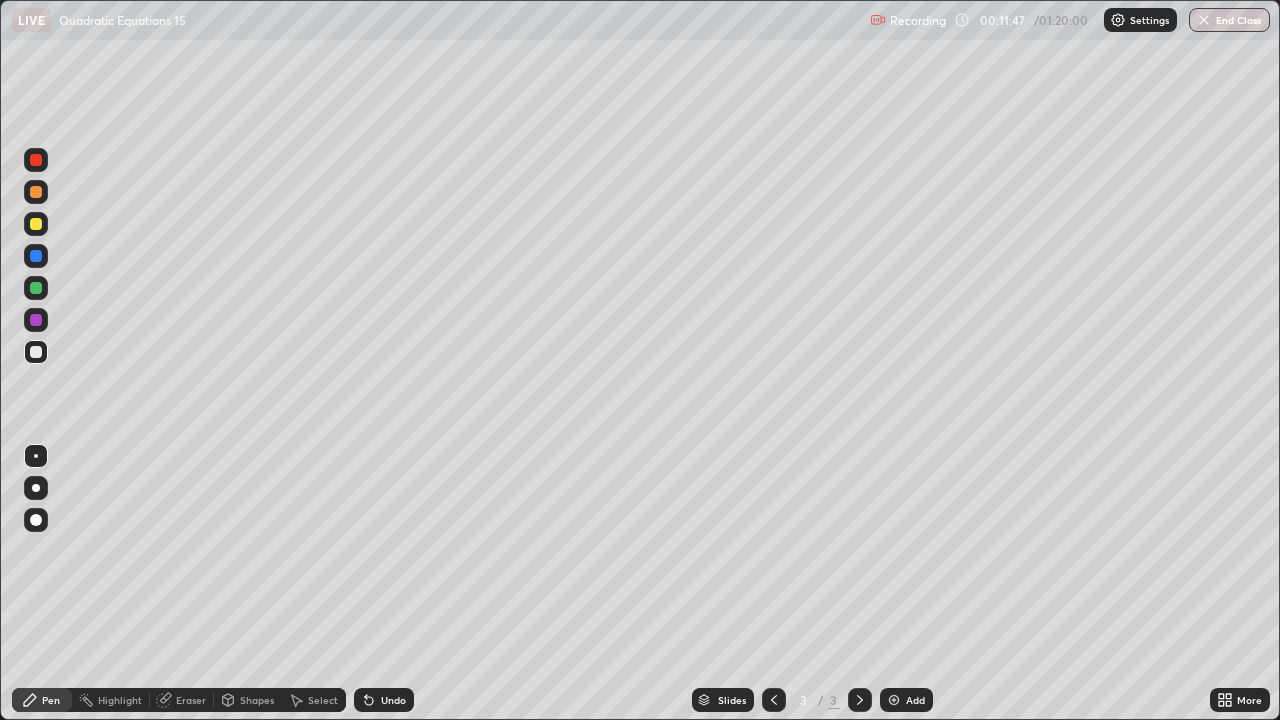 click on "Add" at bounding box center (906, 700) 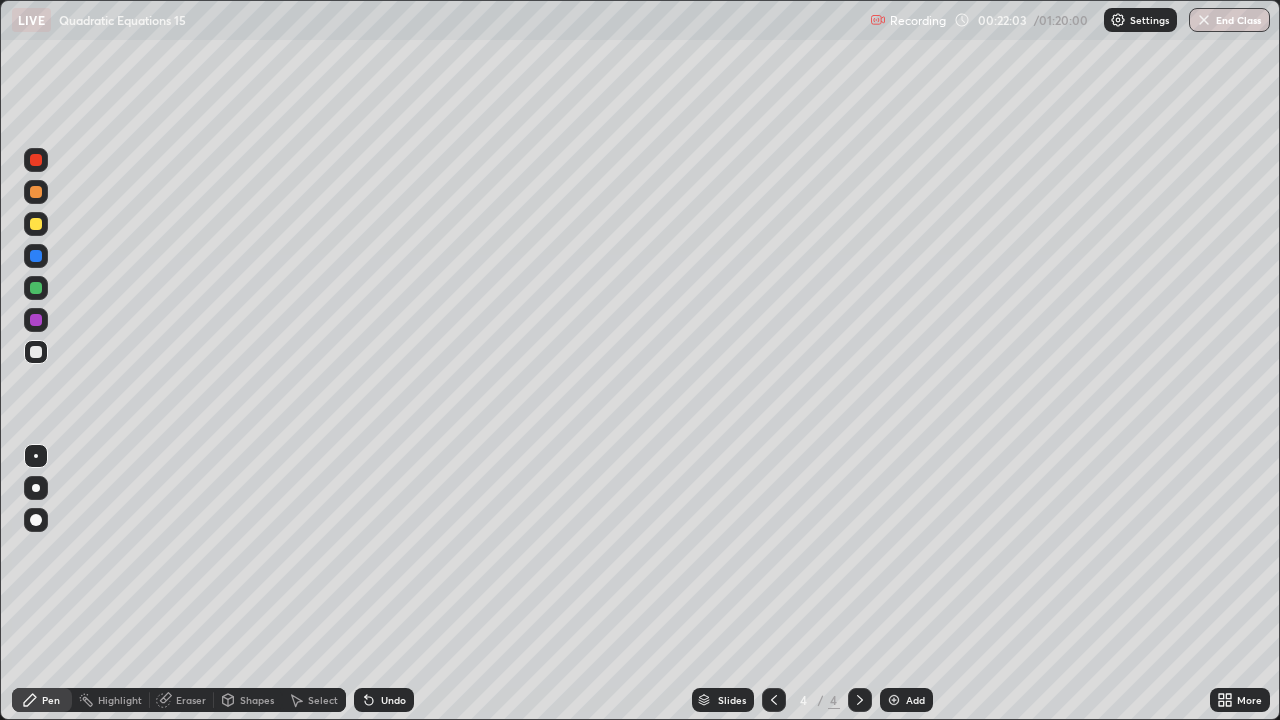 click at bounding box center [36, 224] 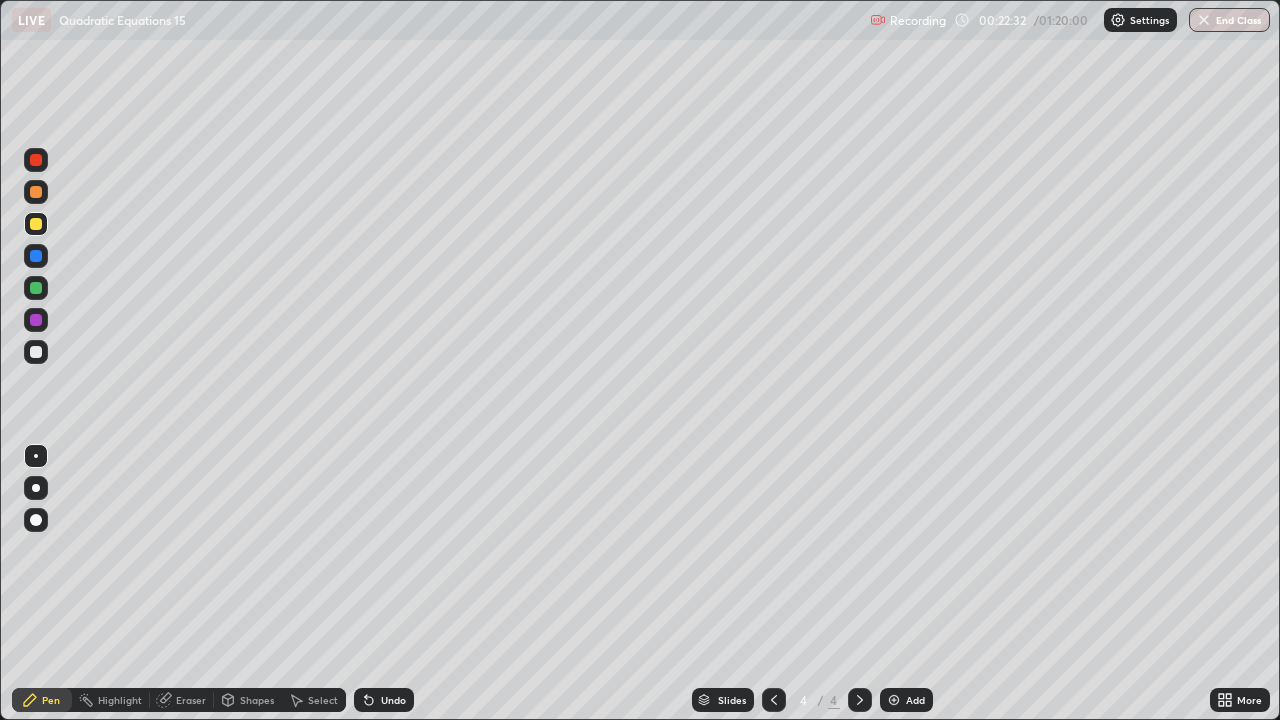 click at bounding box center [36, 352] 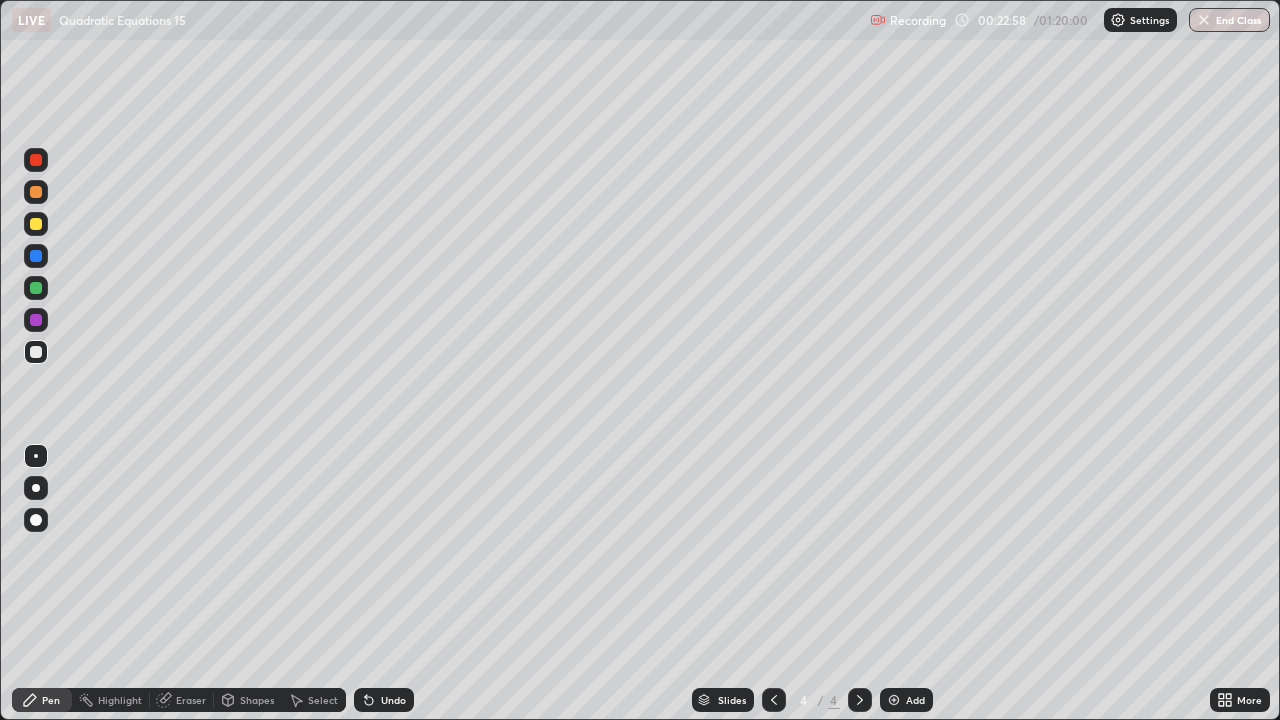 click on "Undo" at bounding box center (393, 700) 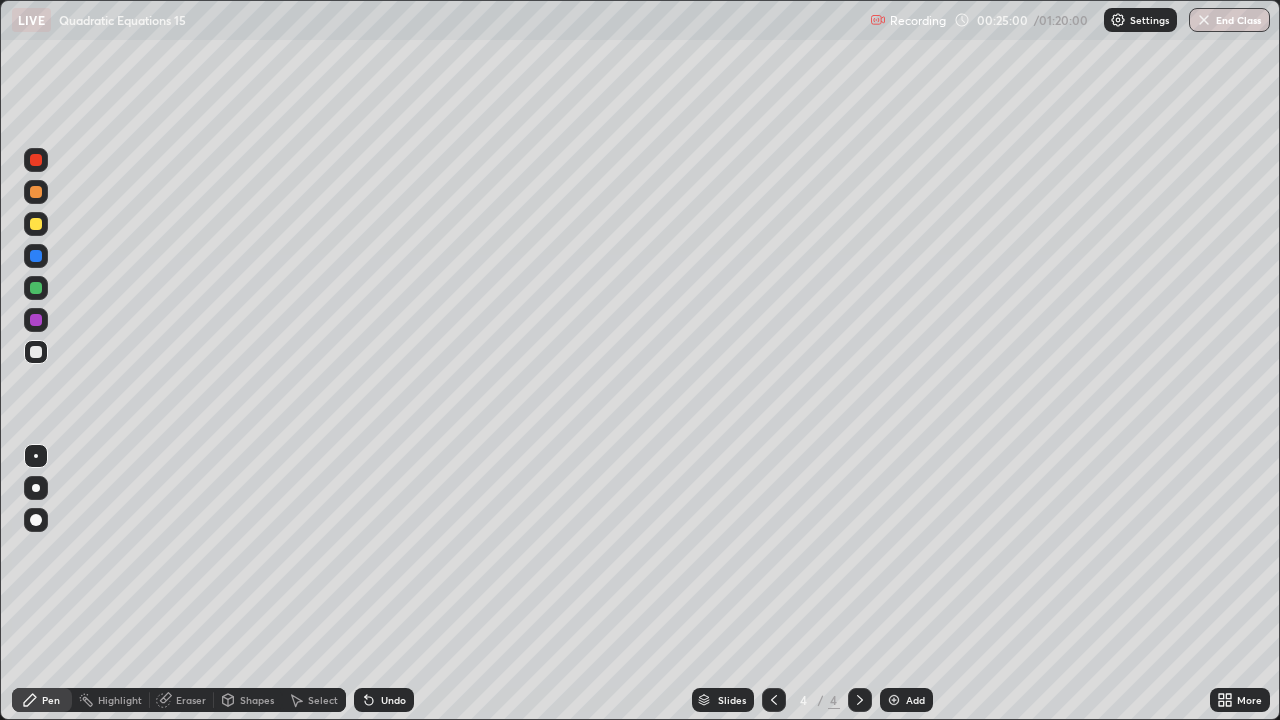 click on "Add" at bounding box center [915, 700] 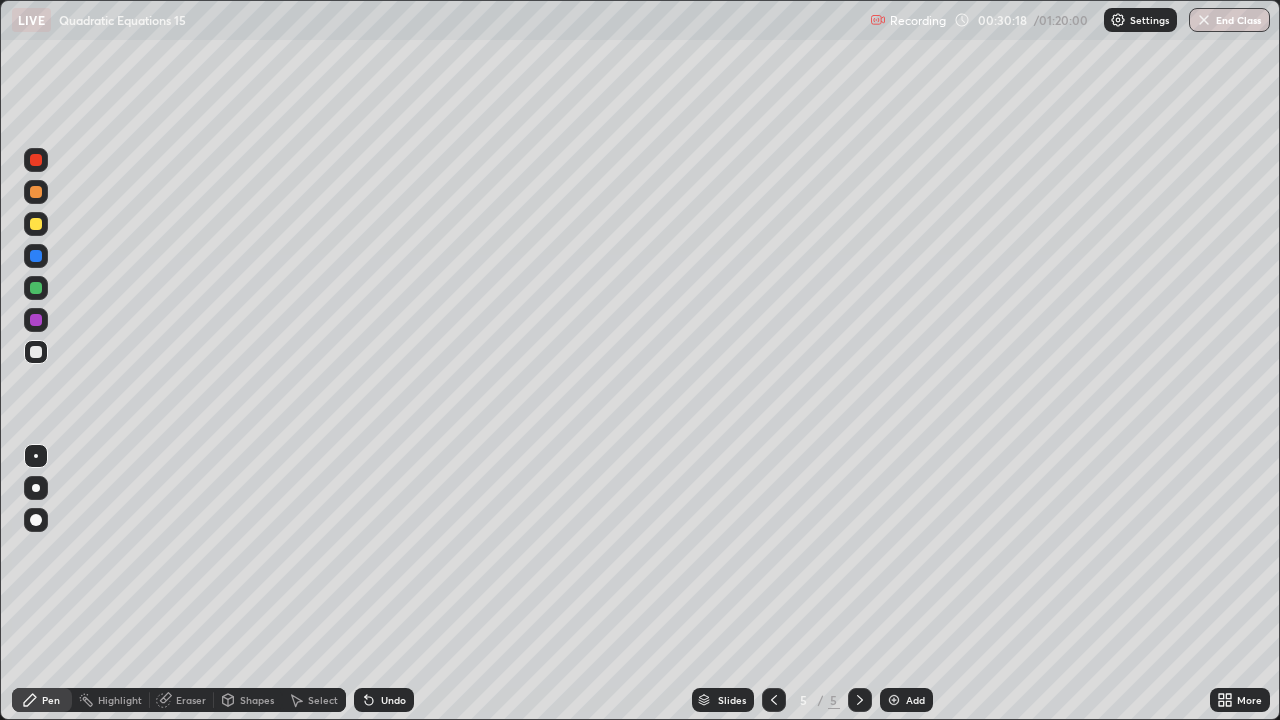 click at bounding box center (36, 224) 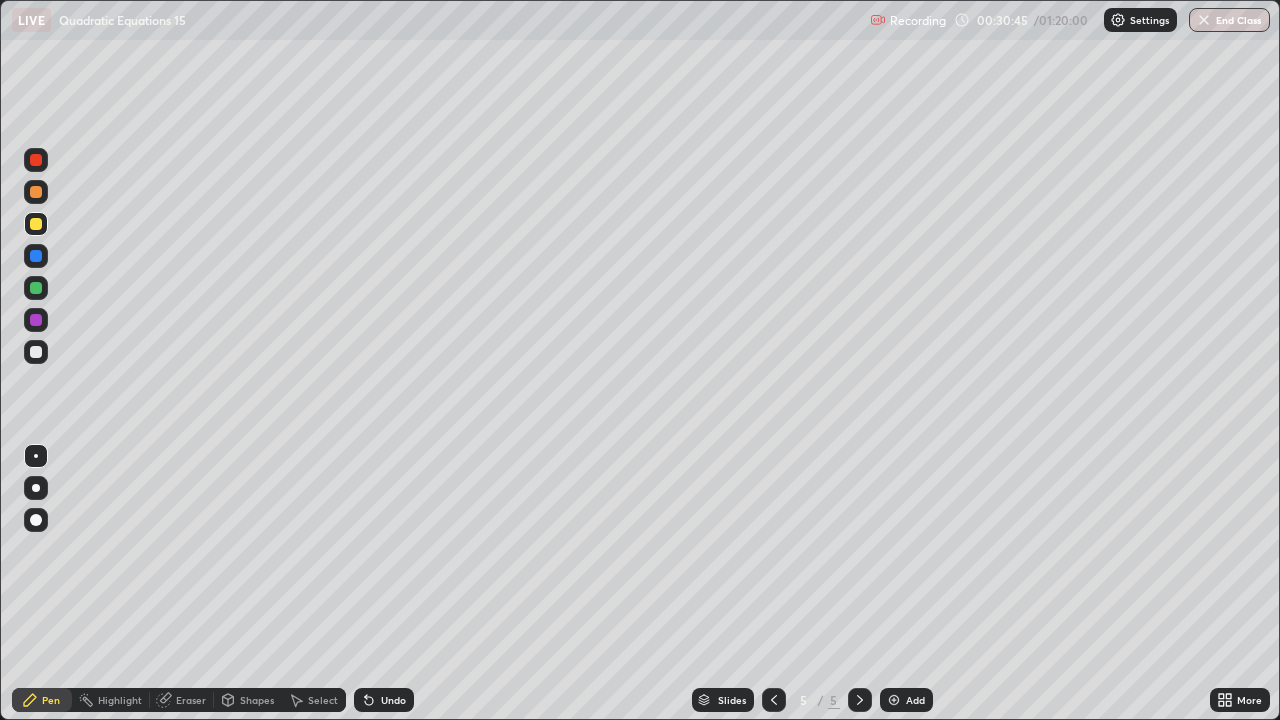 click at bounding box center [36, 352] 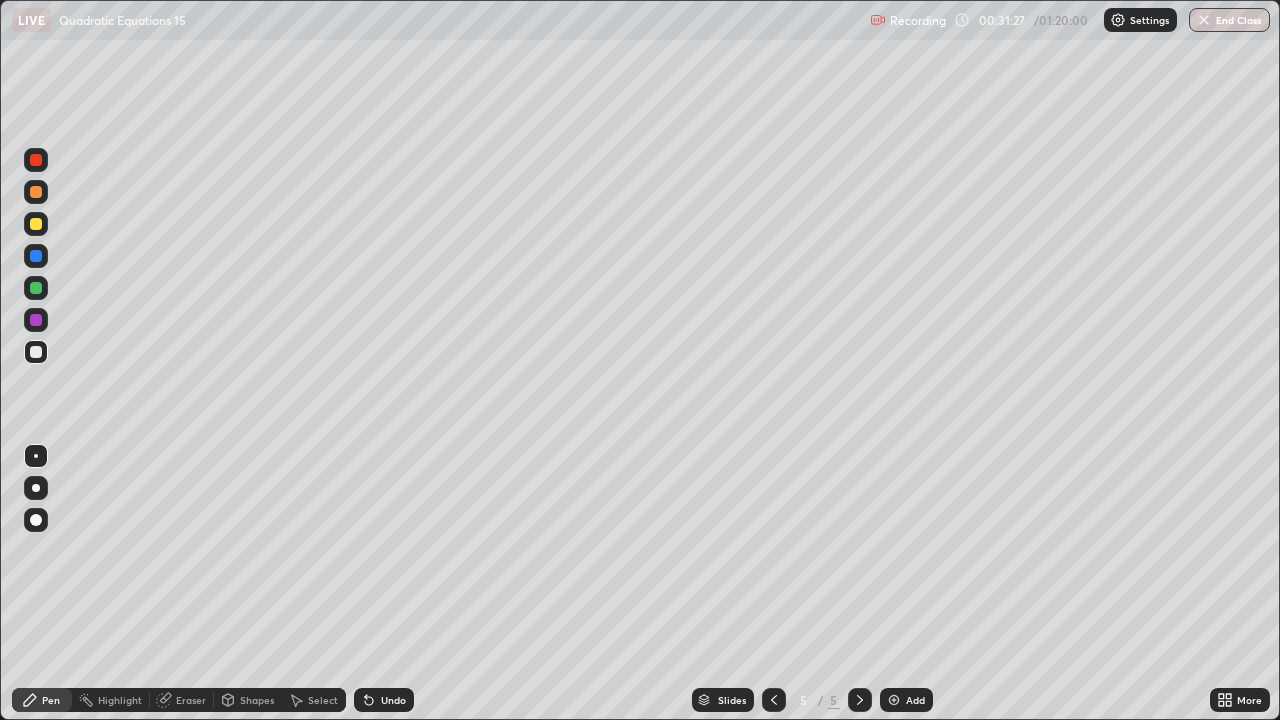 click at bounding box center [36, 288] 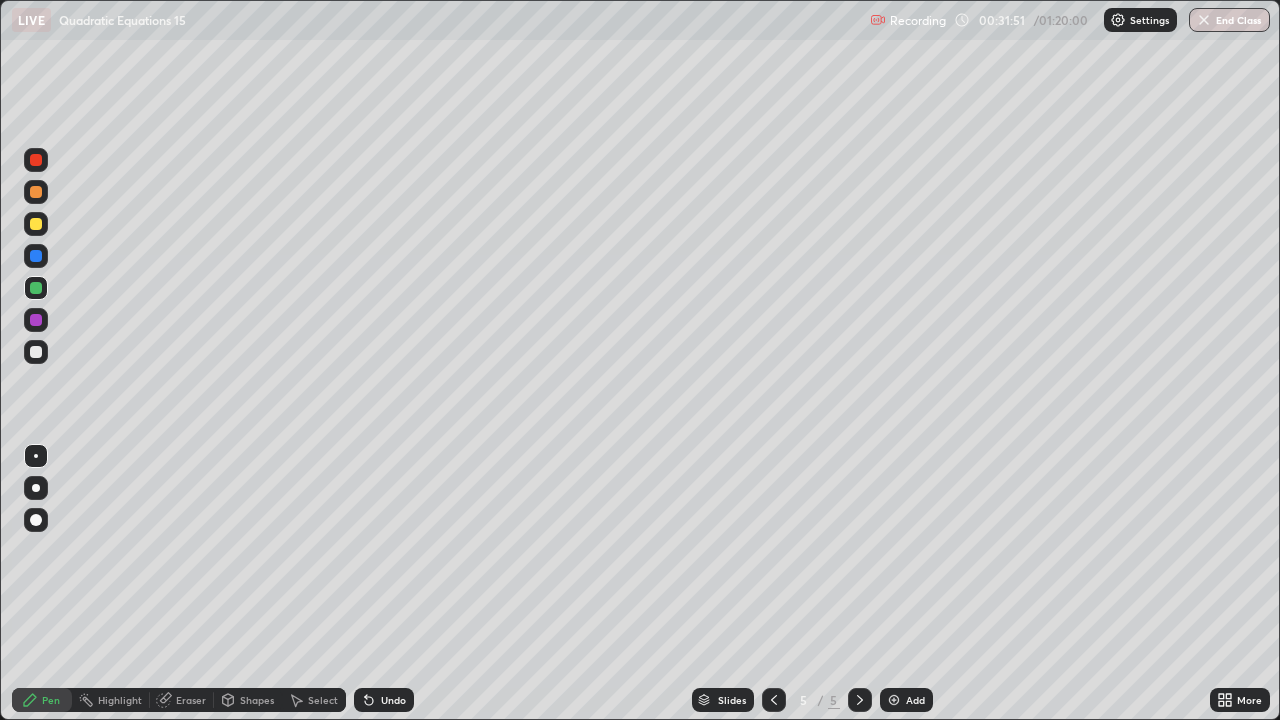 click on "Undo" at bounding box center [393, 700] 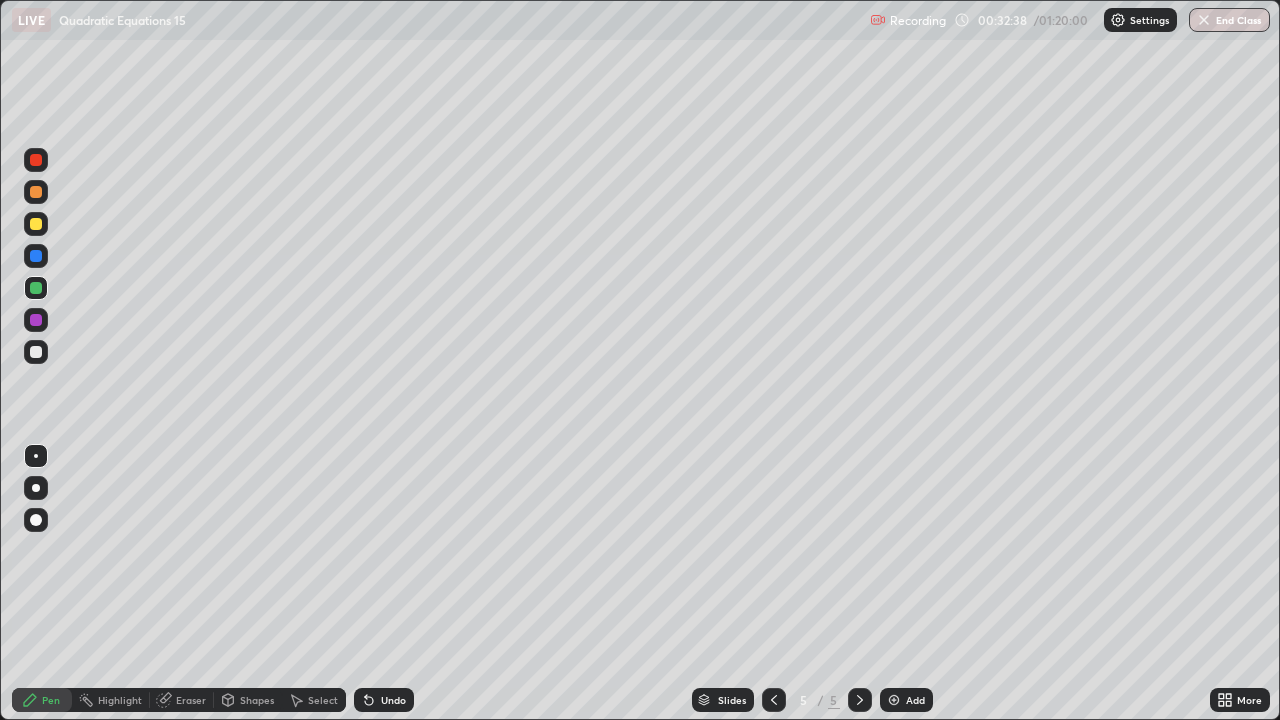 click on "Eraser" at bounding box center (191, 700) 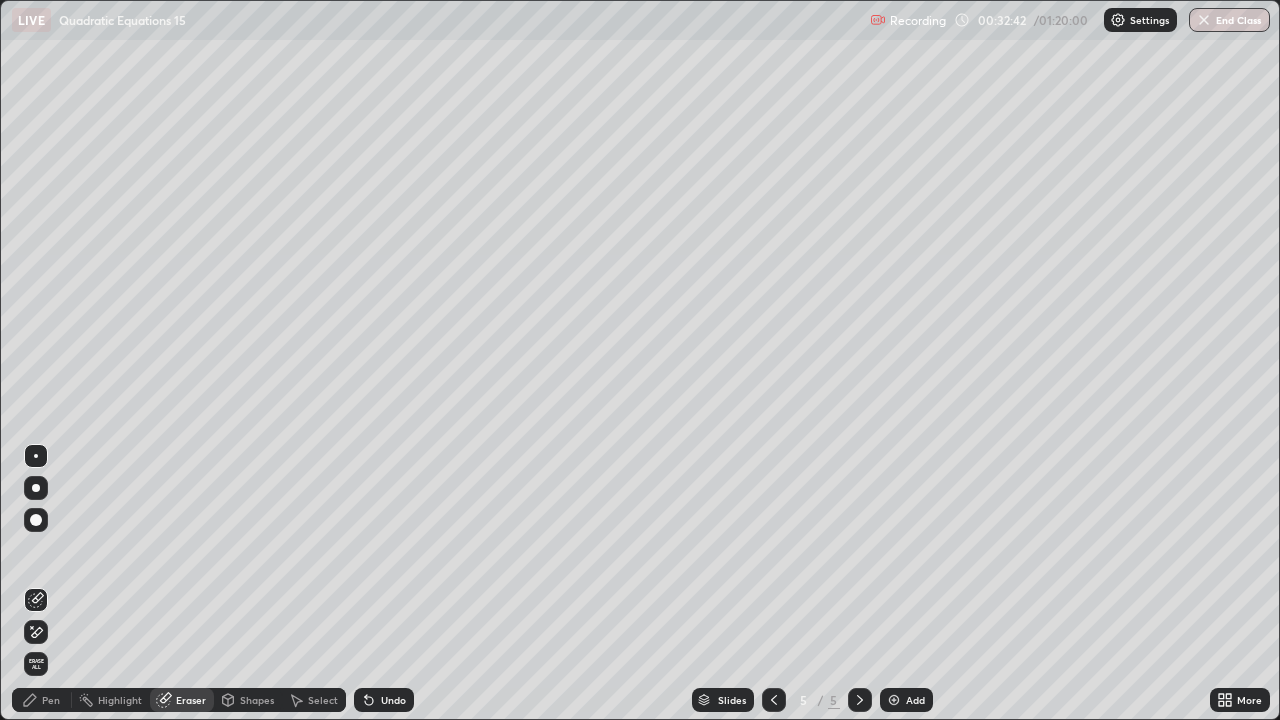click on "Pen" at bounding box center [42, 700] 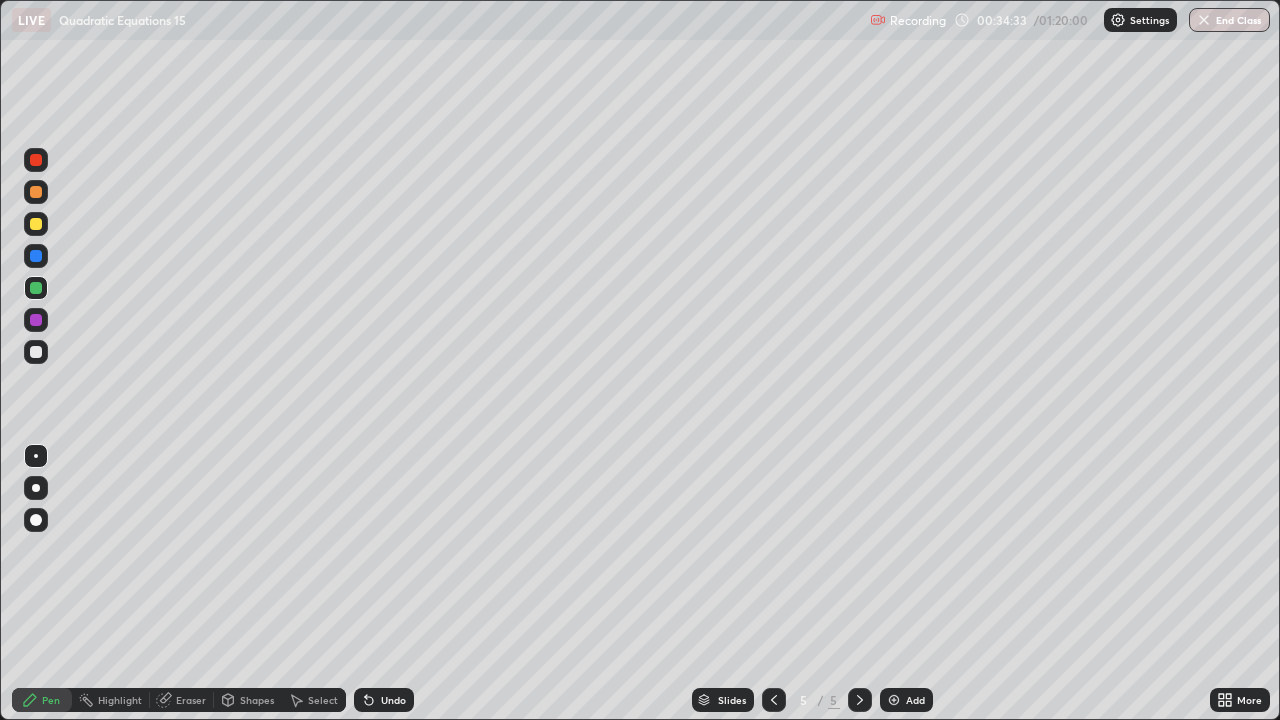 click on "Add" at bounding box center [906, 700] 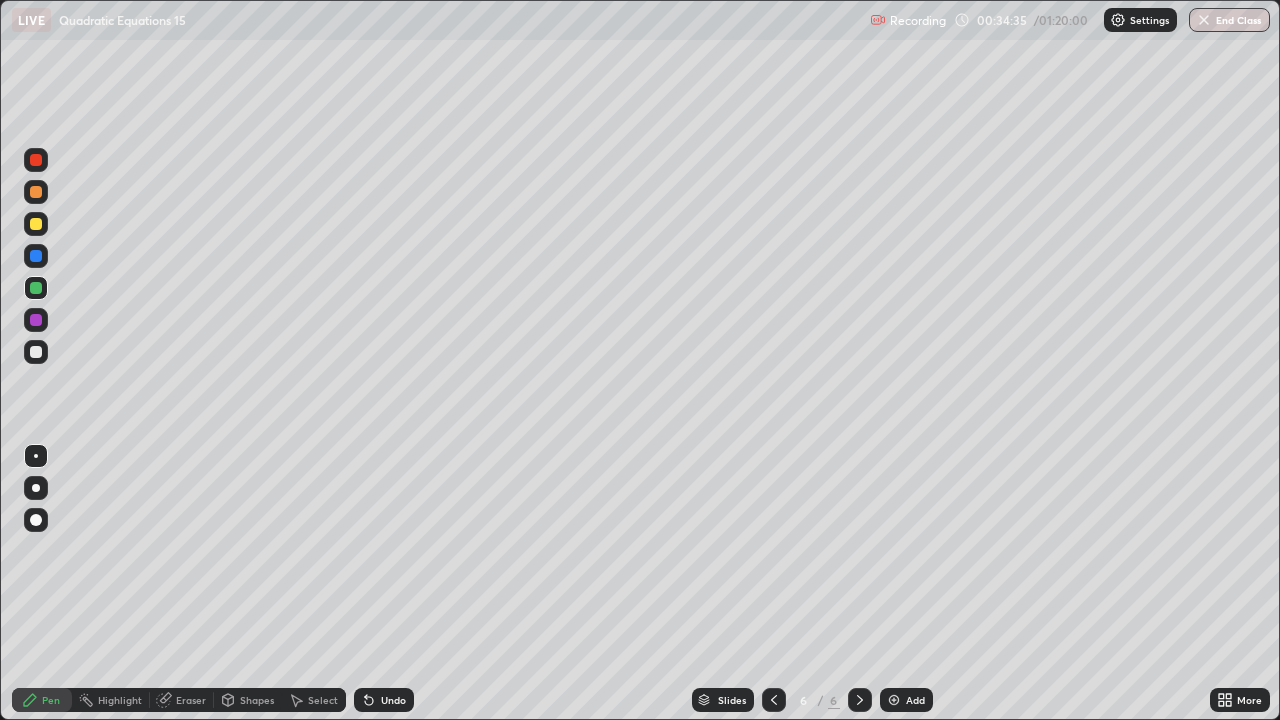 click at bounding box center (36, 352) 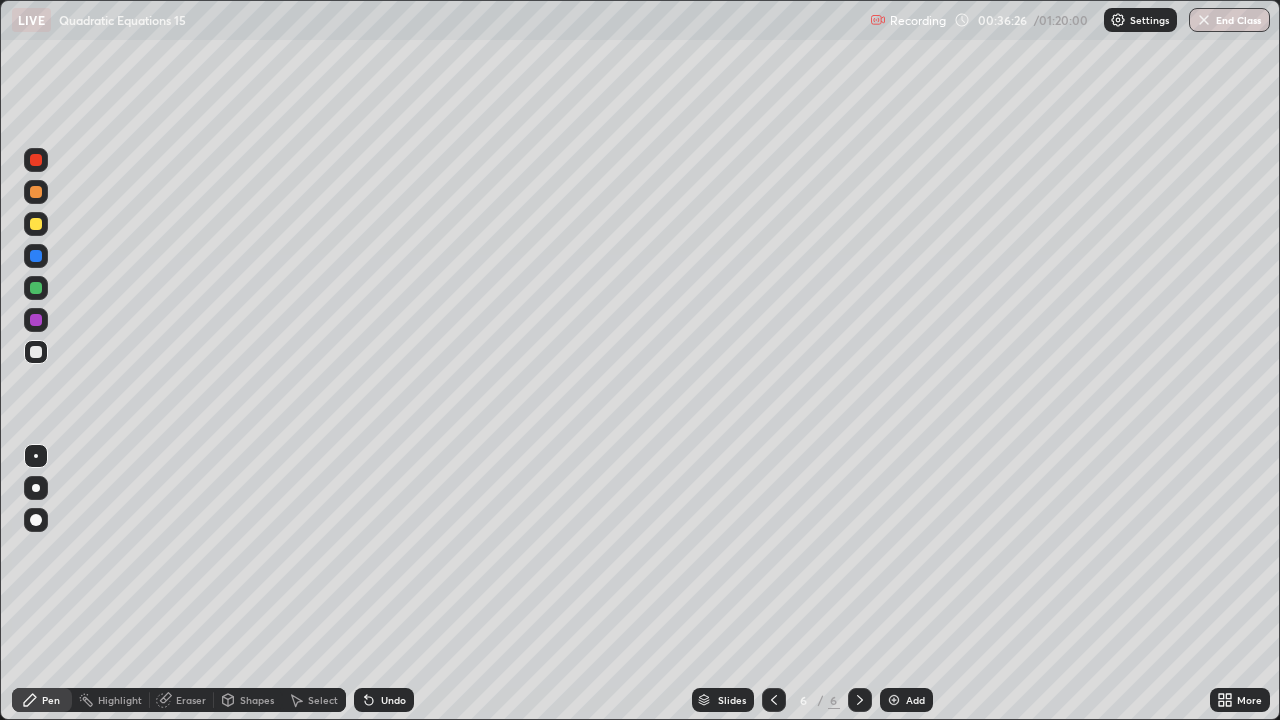 click 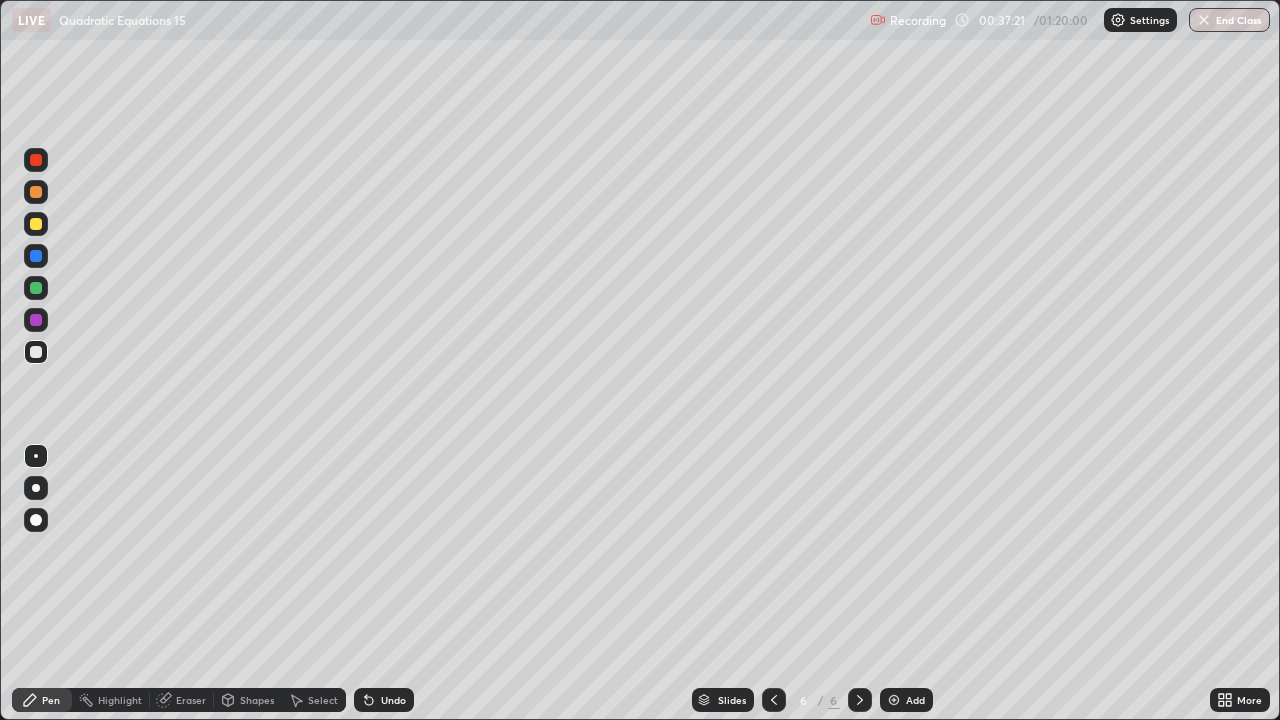 click at bounding box center [36, 288] 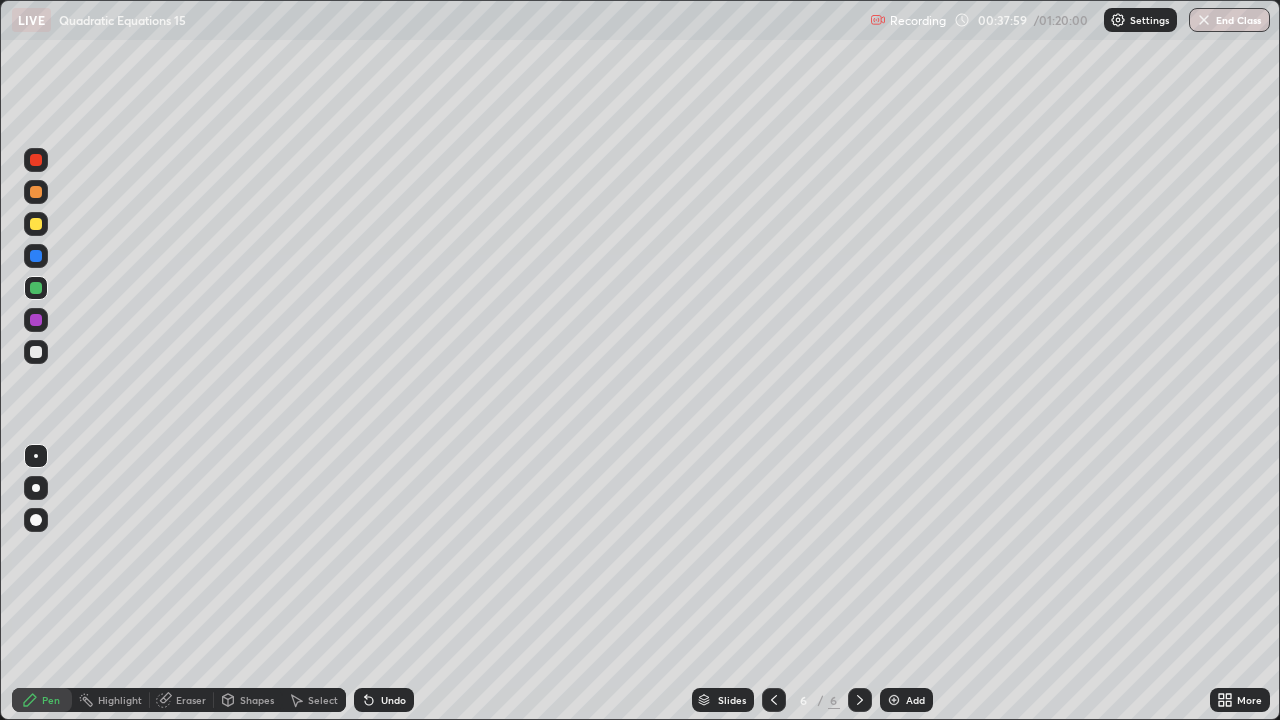 click on "Eraser" at bounding box center (182, 700) 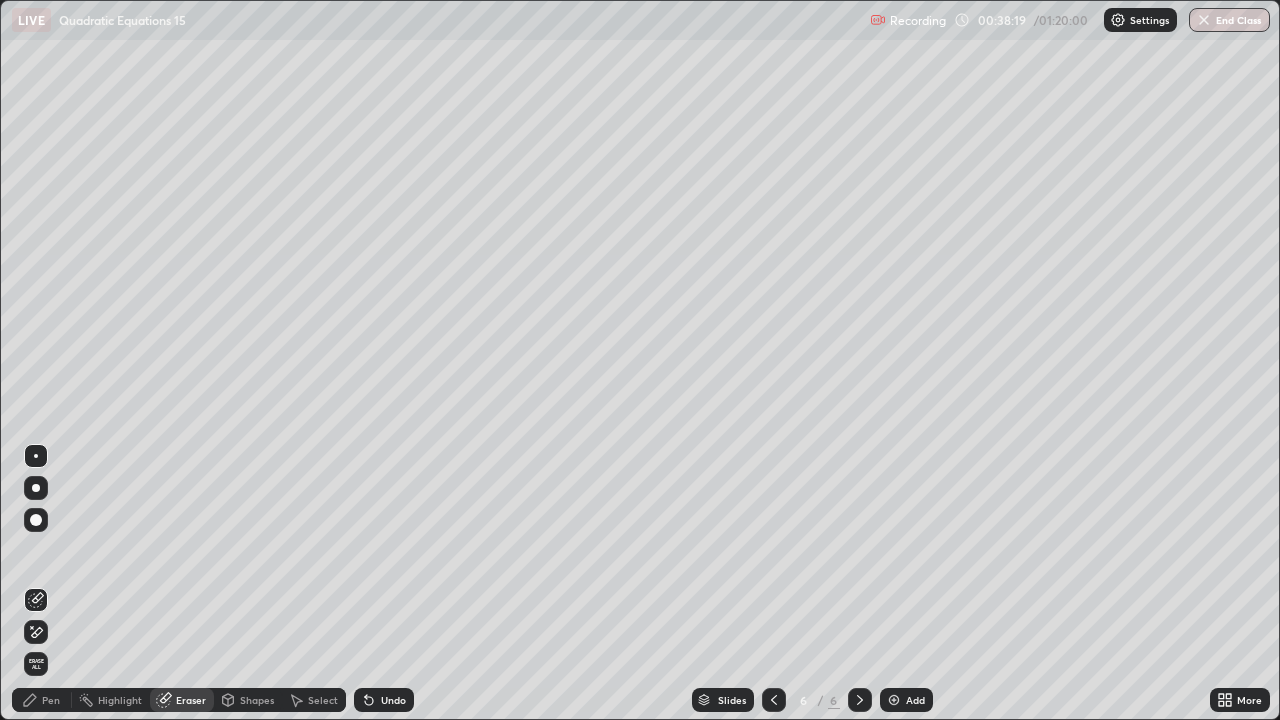 click on "Pen" at bounding box center (42, 700) 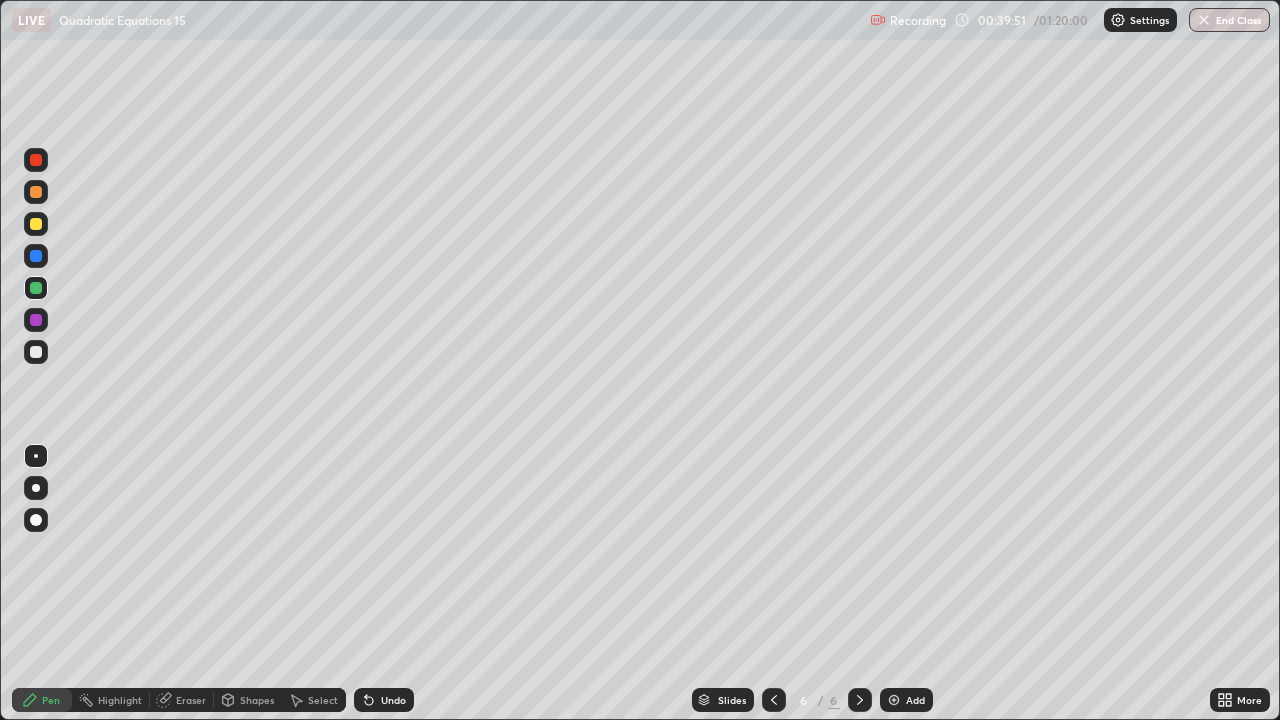 click at bounding box center (894, 700) 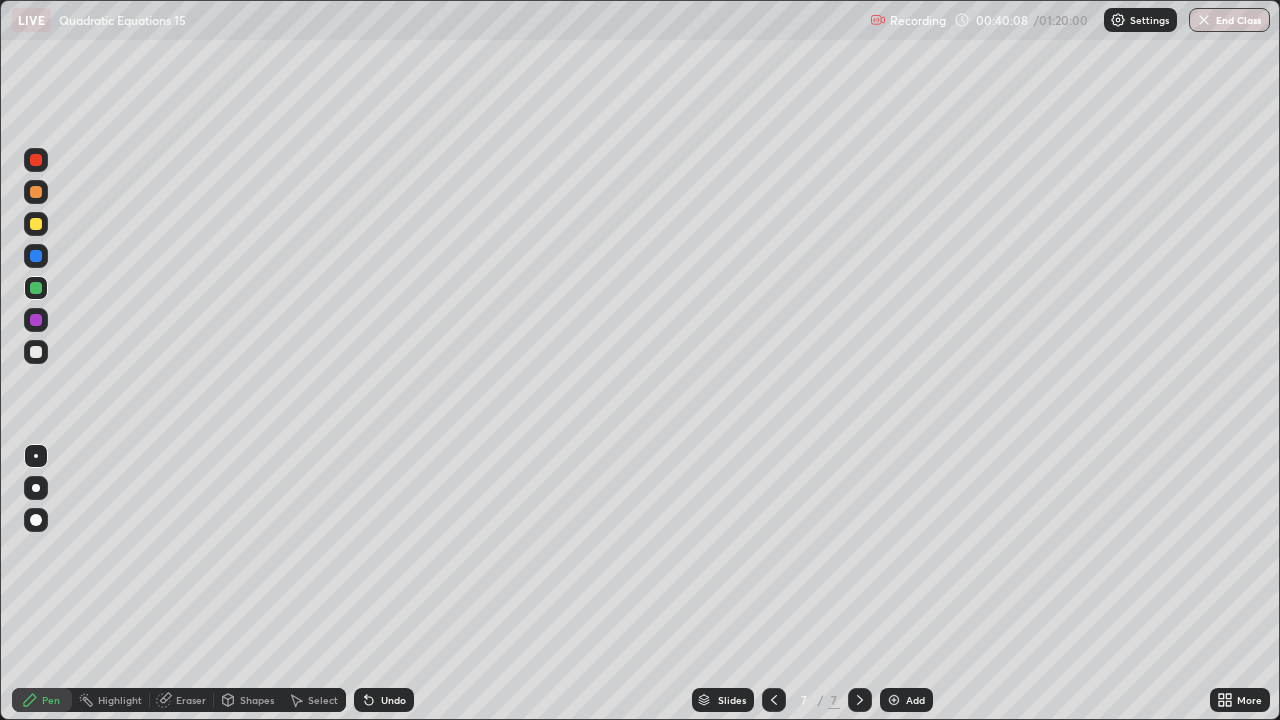 click at bounding box center [36, 352] 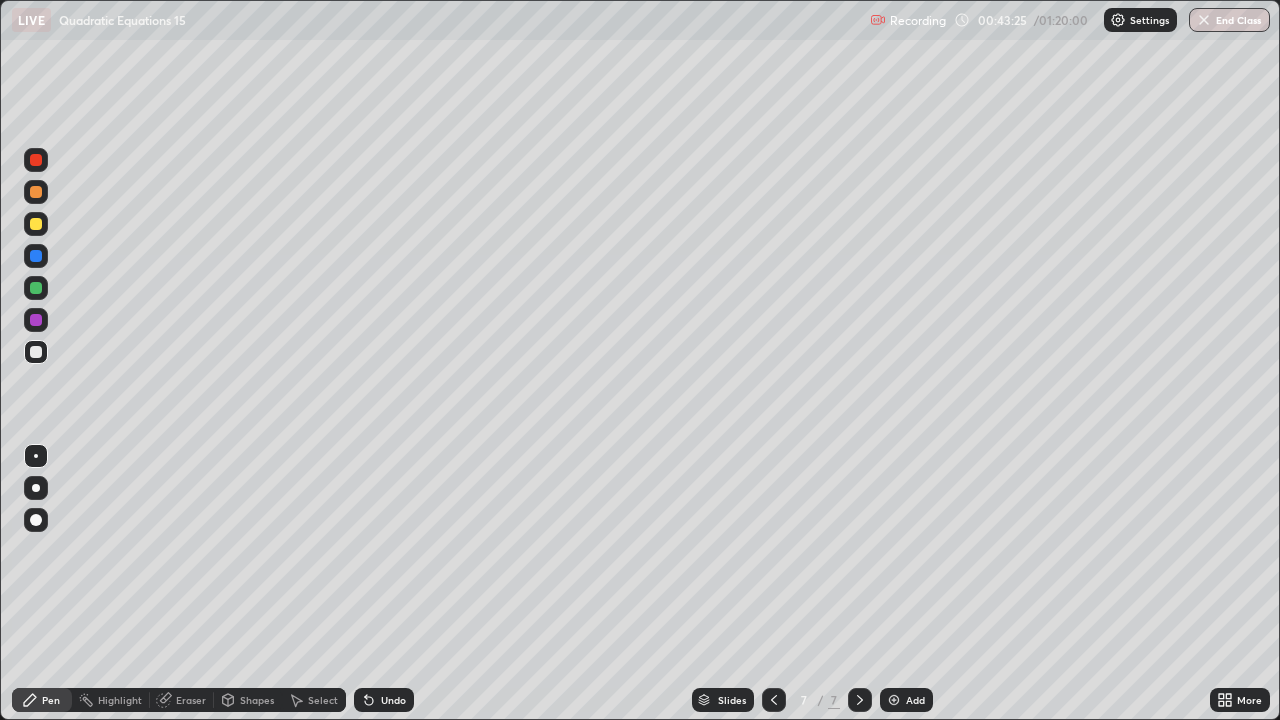 click at bounding box center [36, 288] 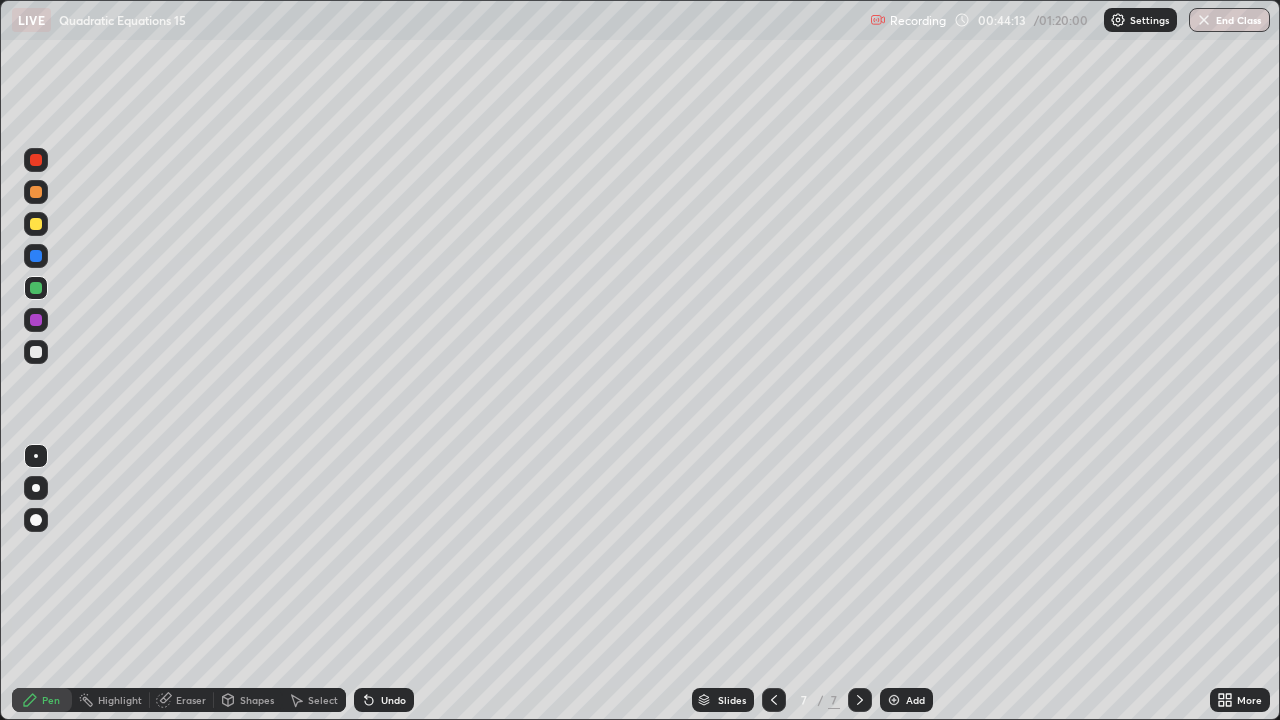click at bounding box center (36, 352) 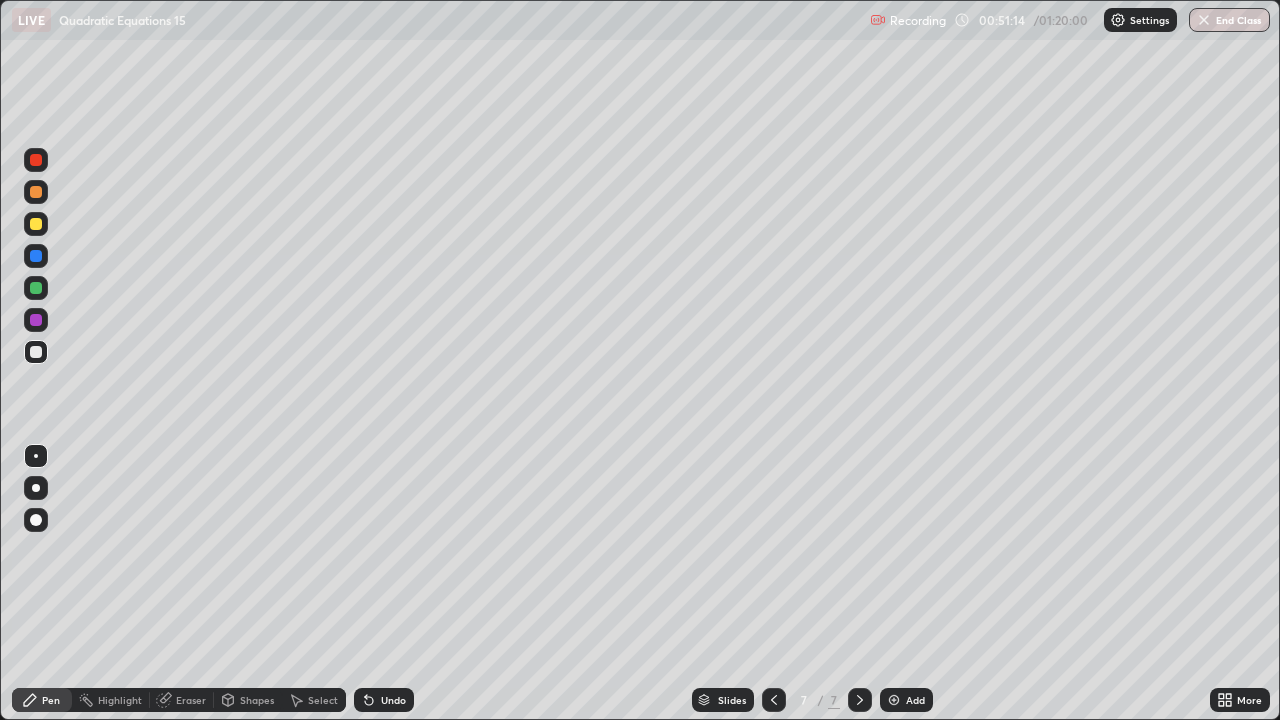 click on "Add" at bounding box center (915, 700) 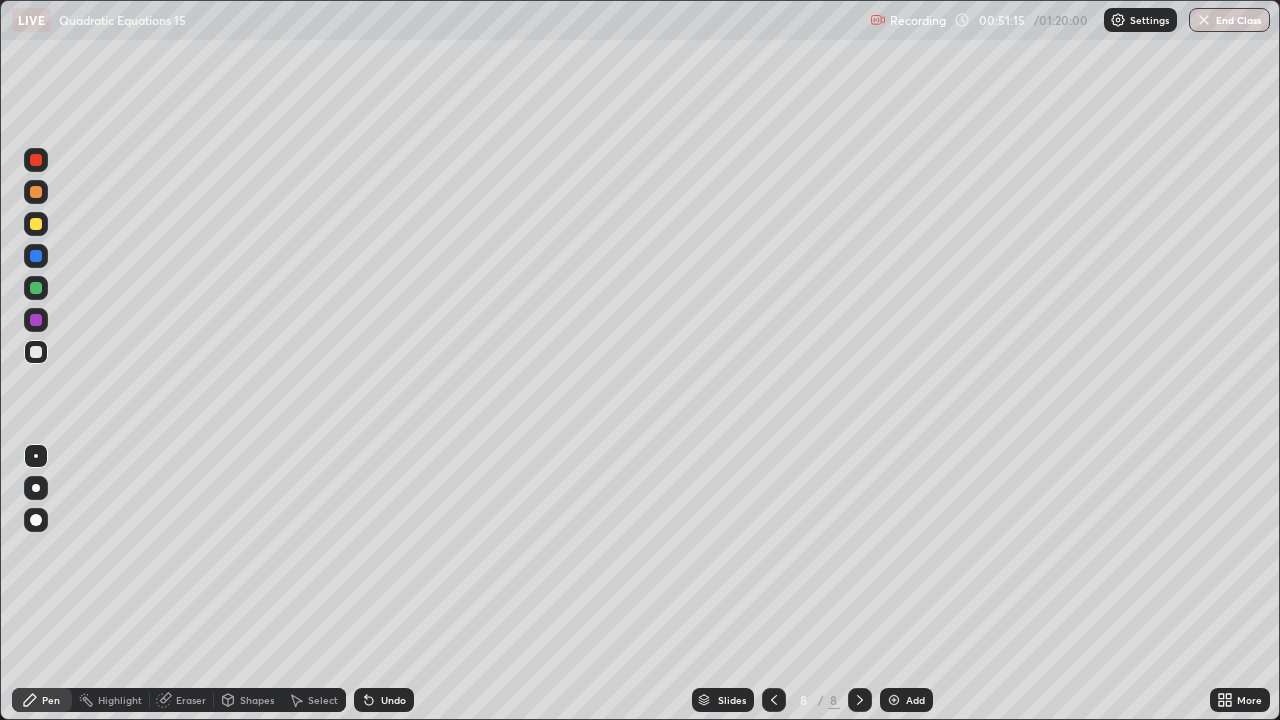 click at bounding box center (36, 352) 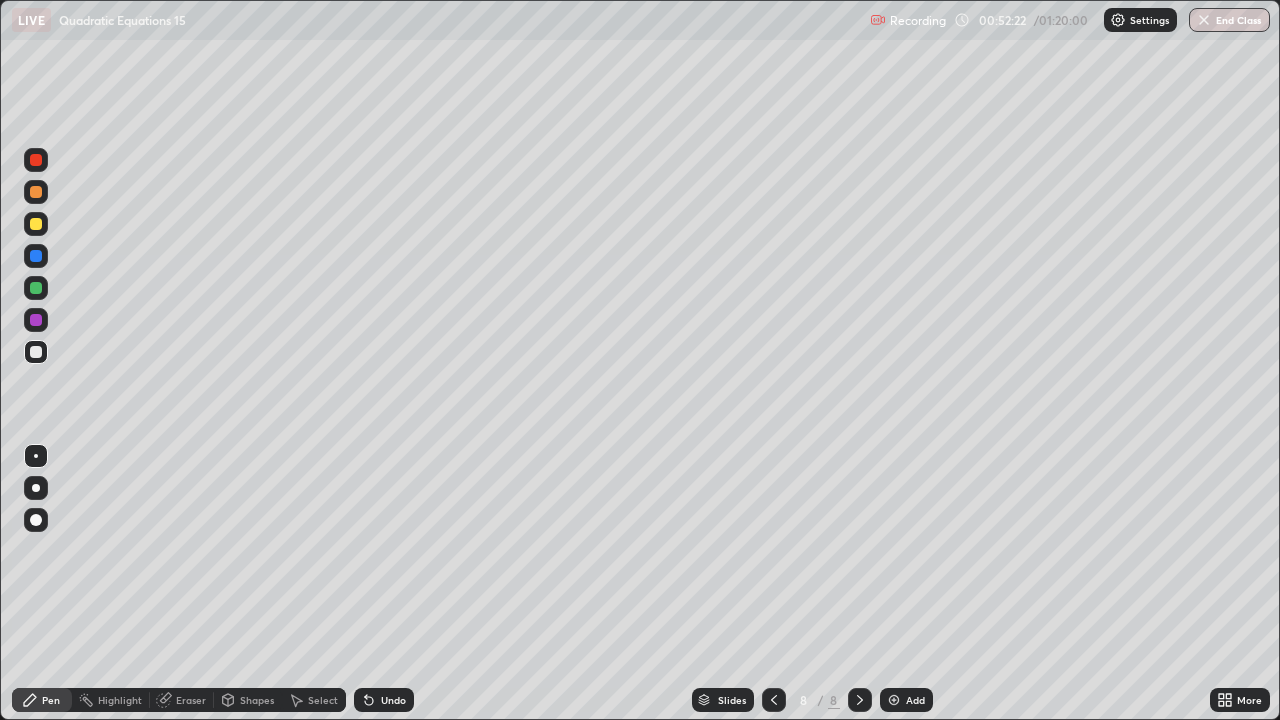 click on "Eraser" at bounding box center (191, 700) 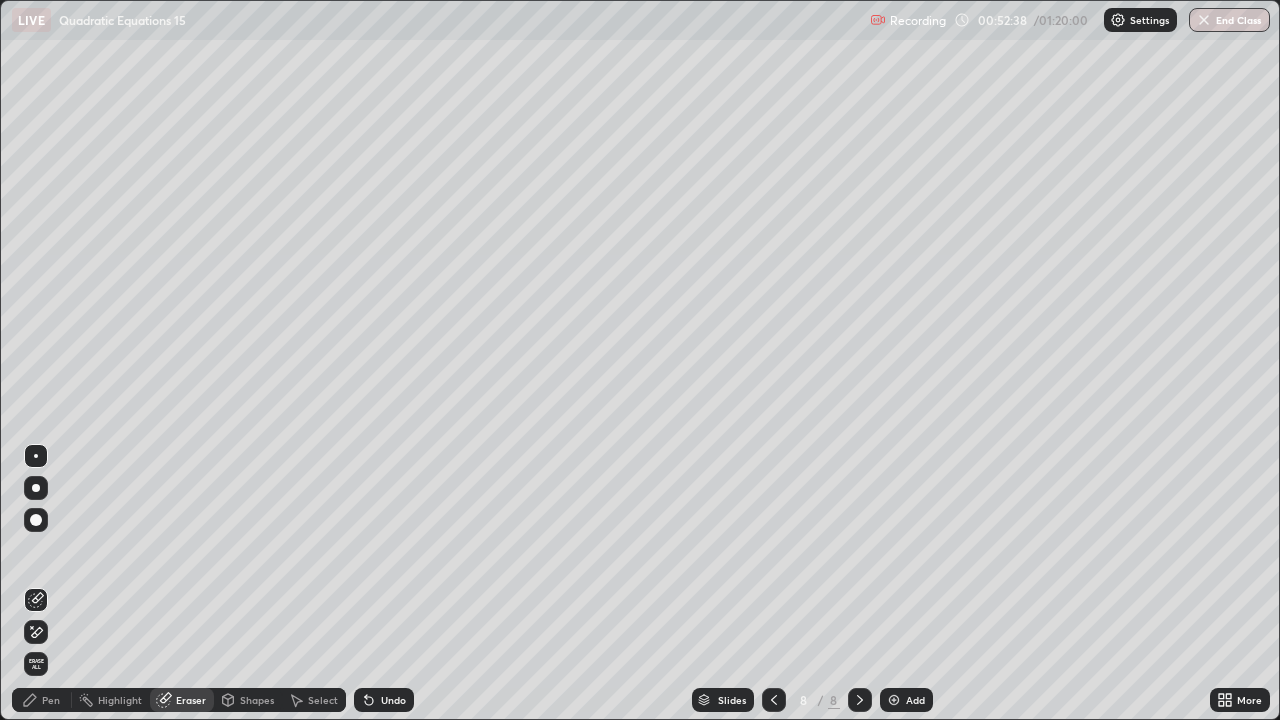 click 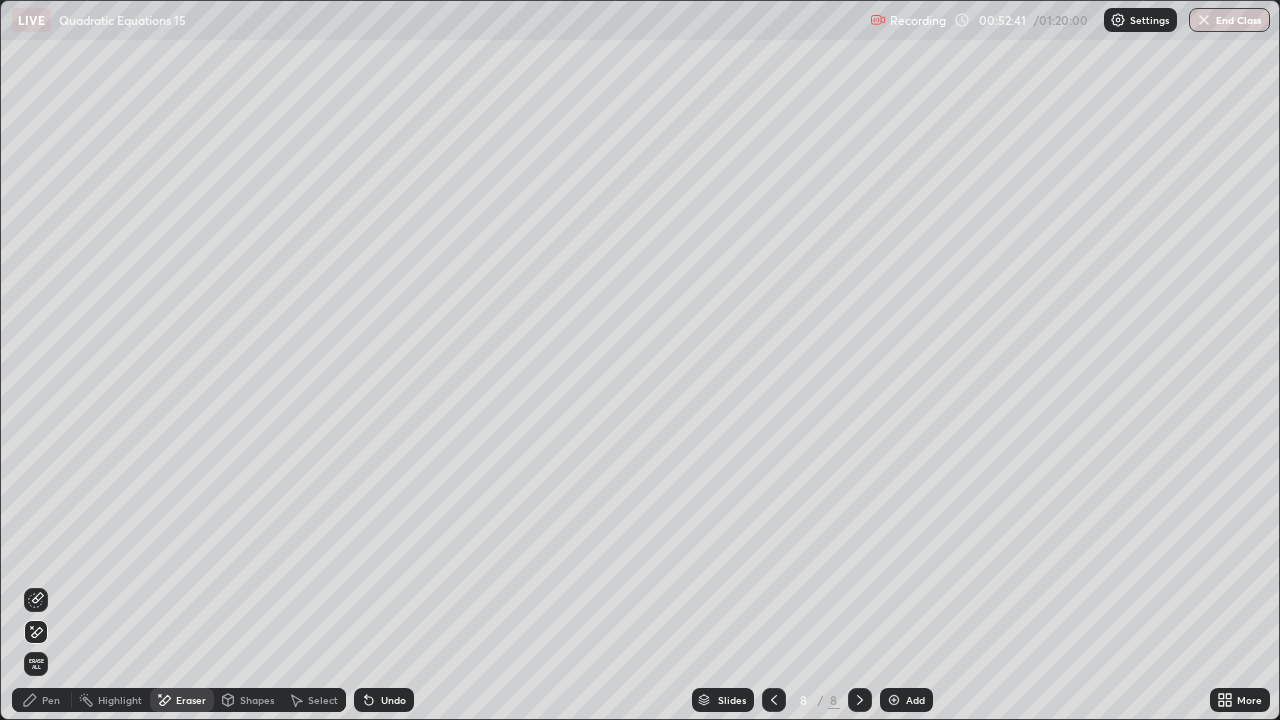 click on "Pen" at bounding box center (42, 700) 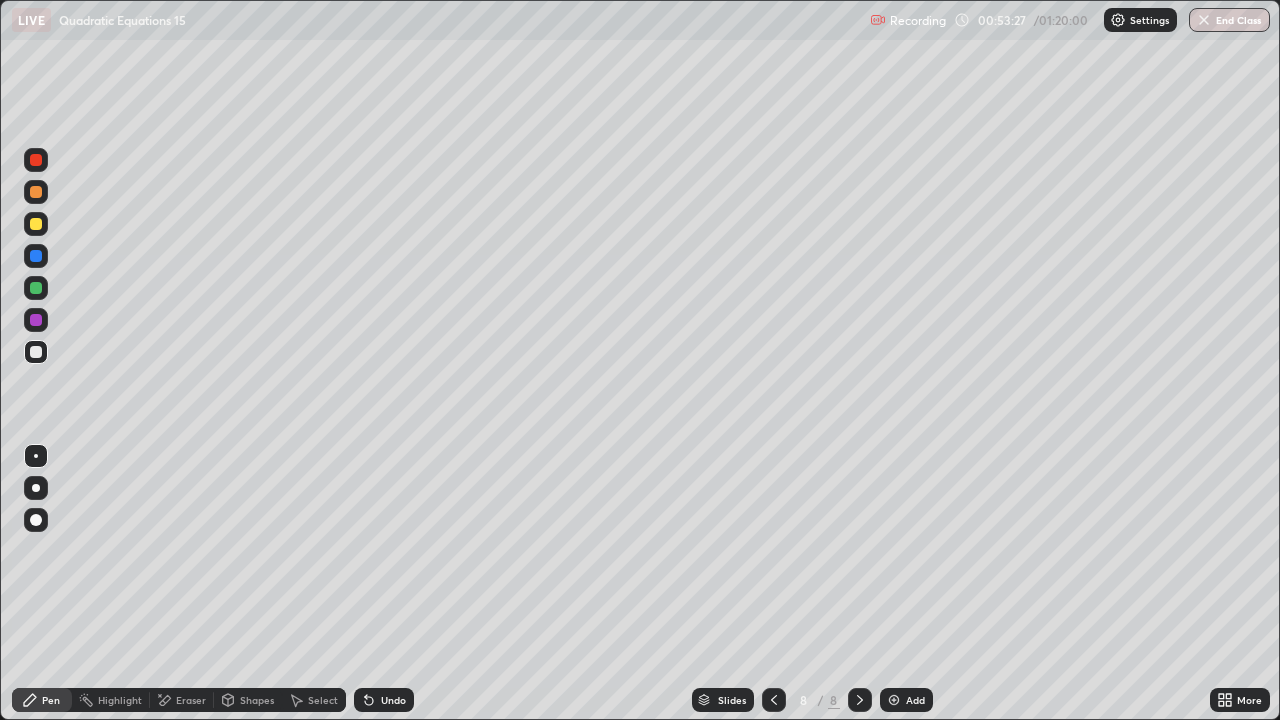 click on "Eraser" at bounding box center (191, 700) 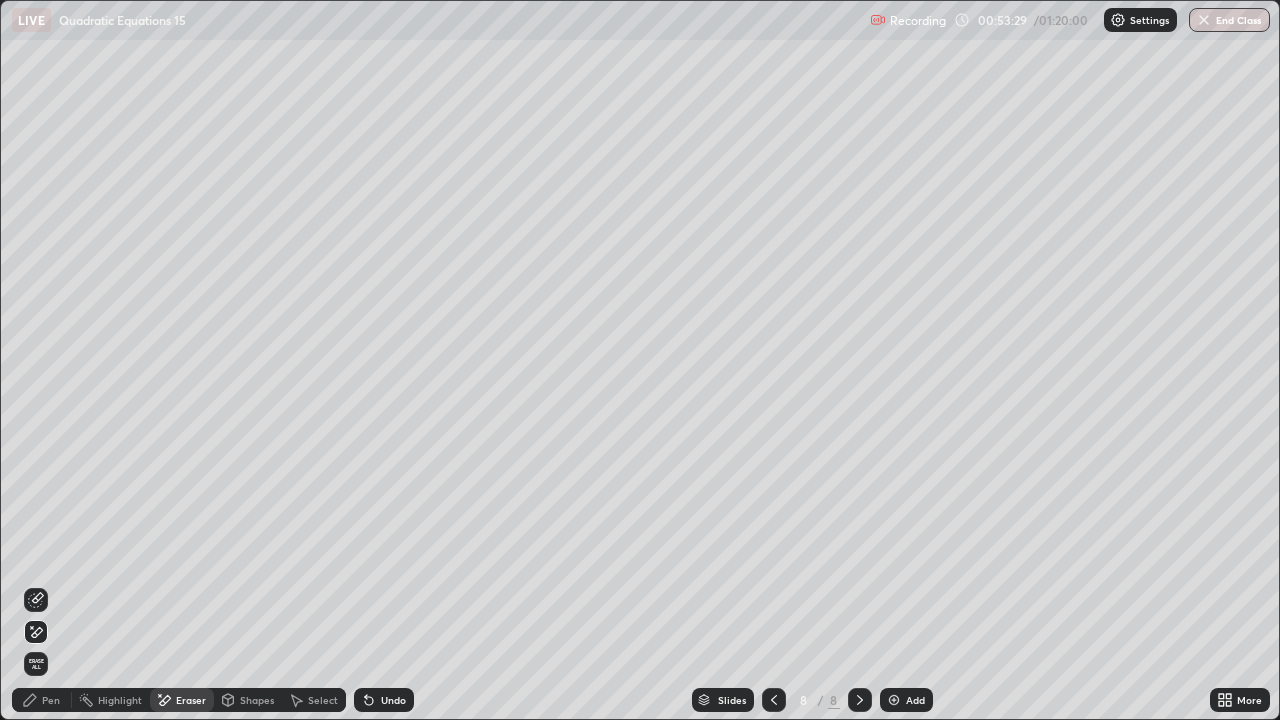 click 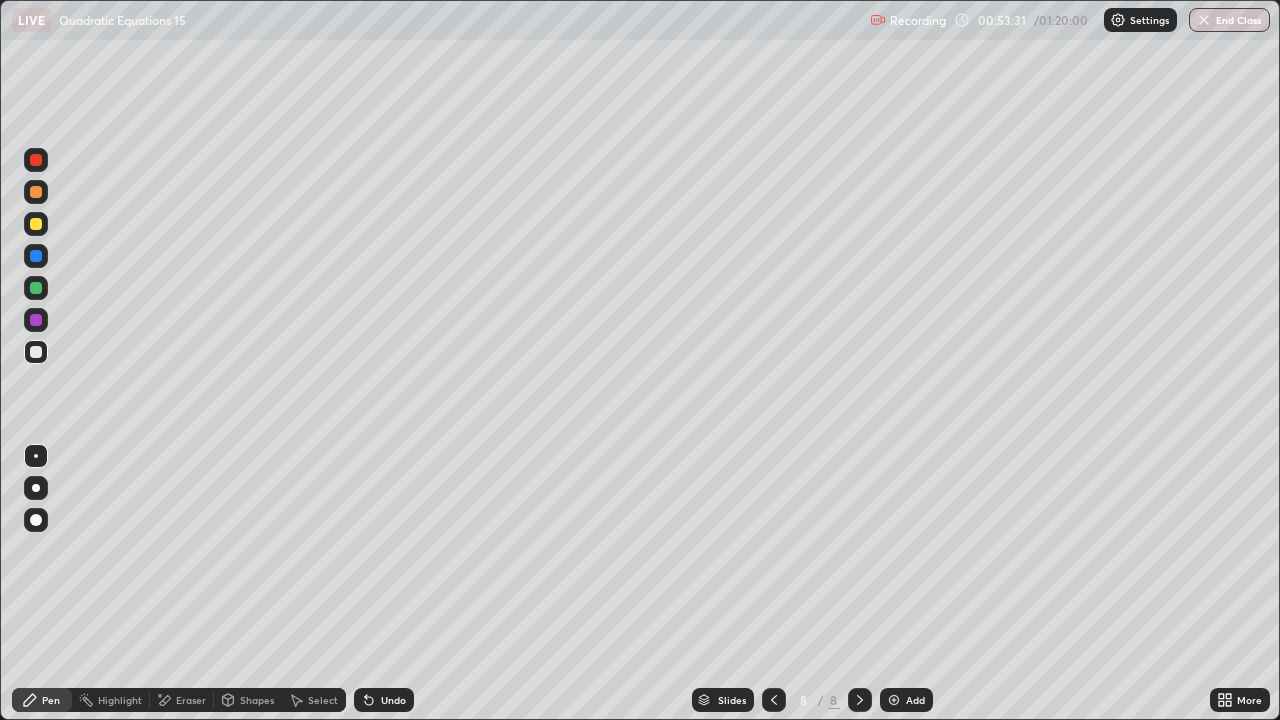 click on "Eraser" at bounding box center [191, 700] 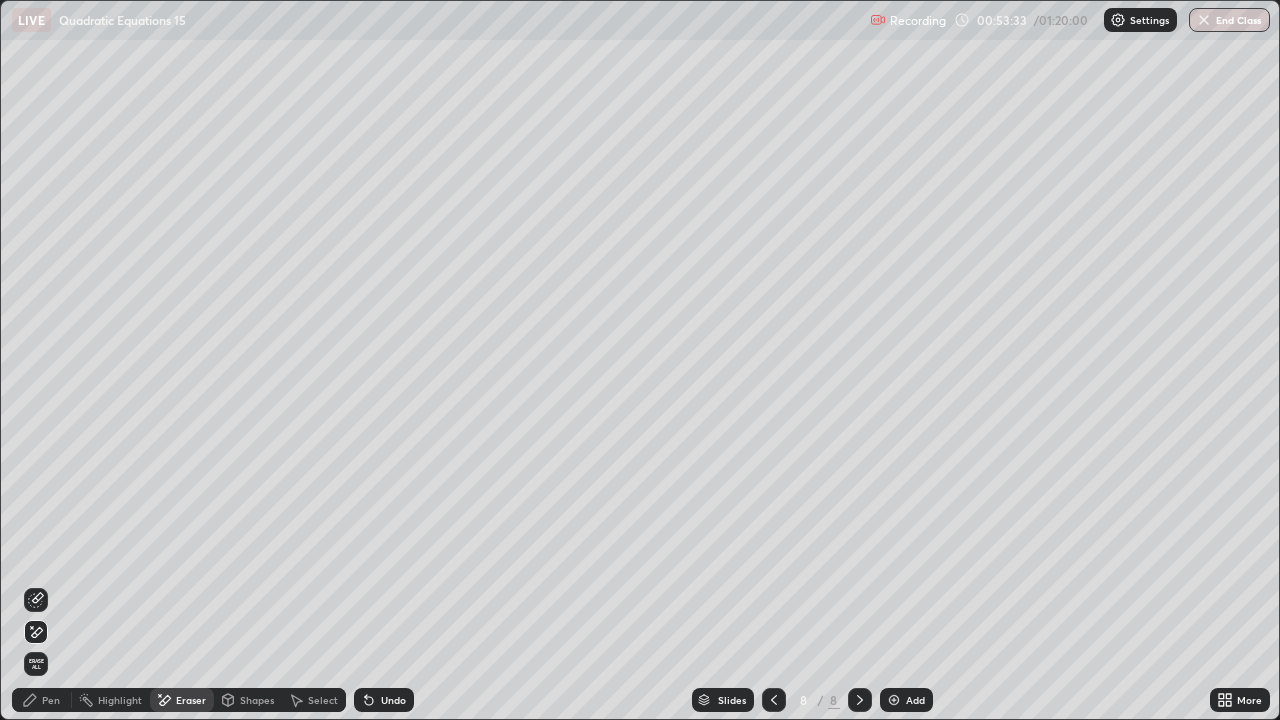 click 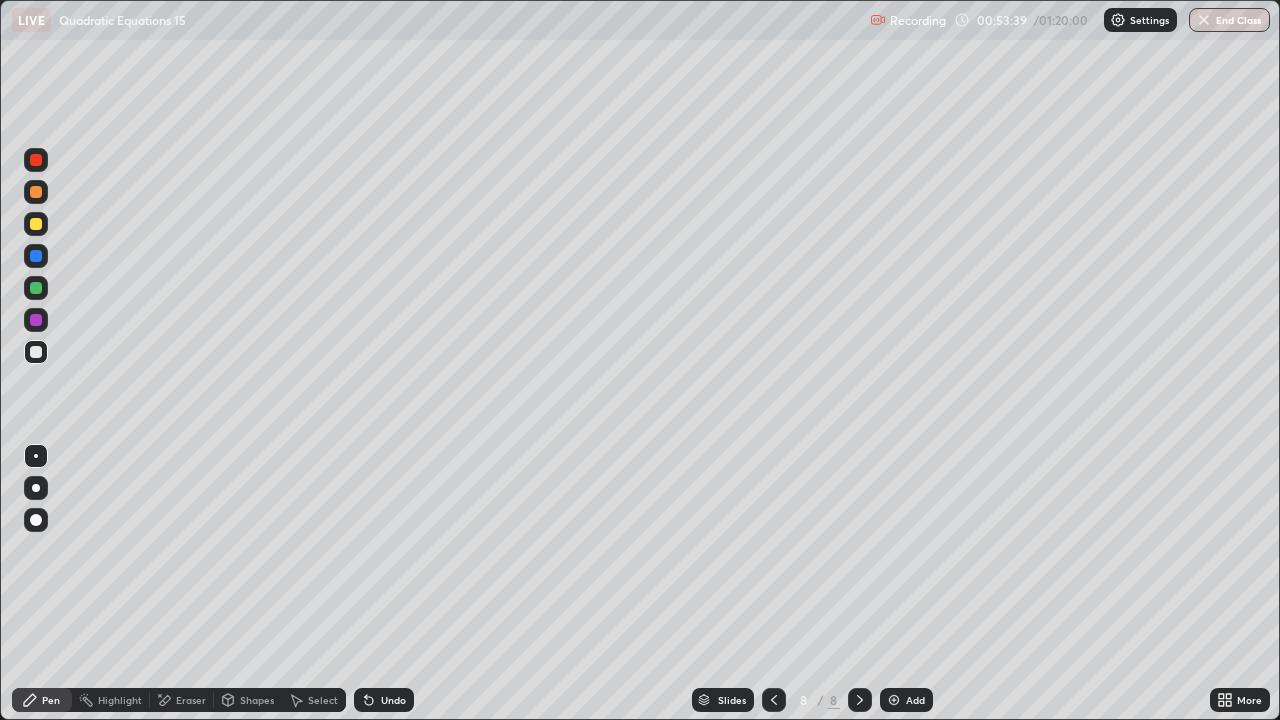 click at bounding box center (36, 352) 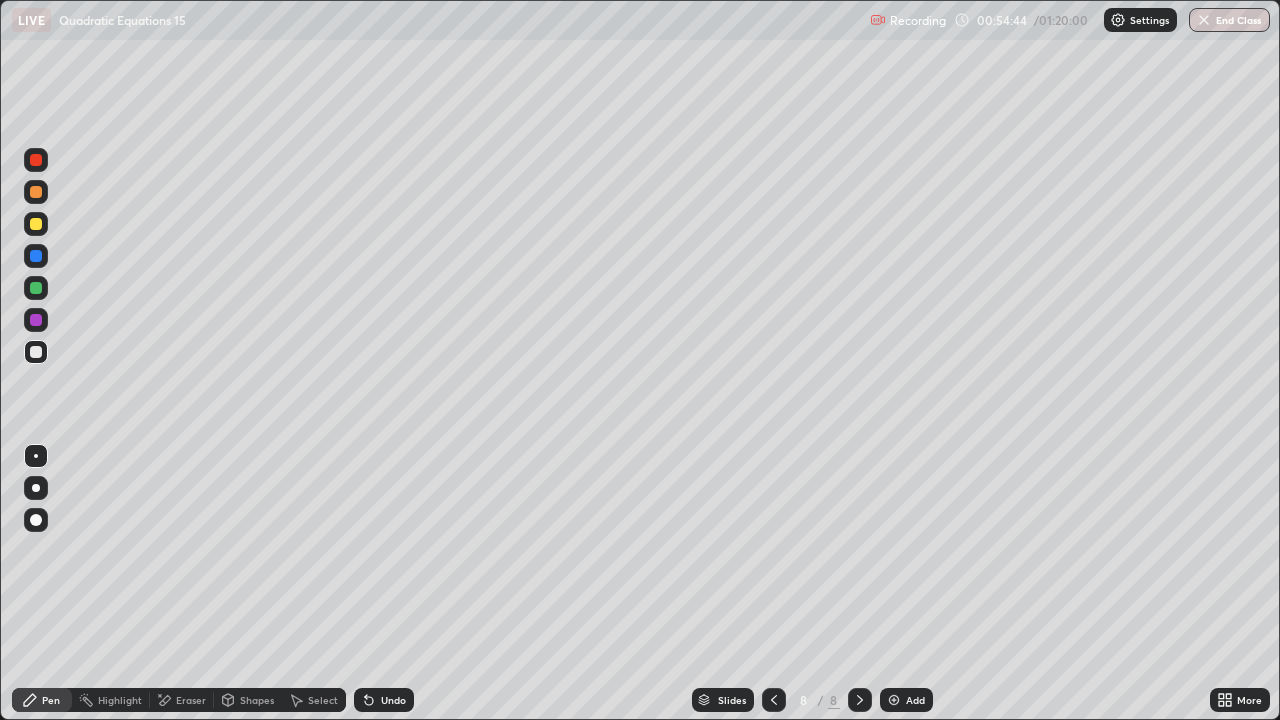click on "Undo" at bounding box center [393, 700] 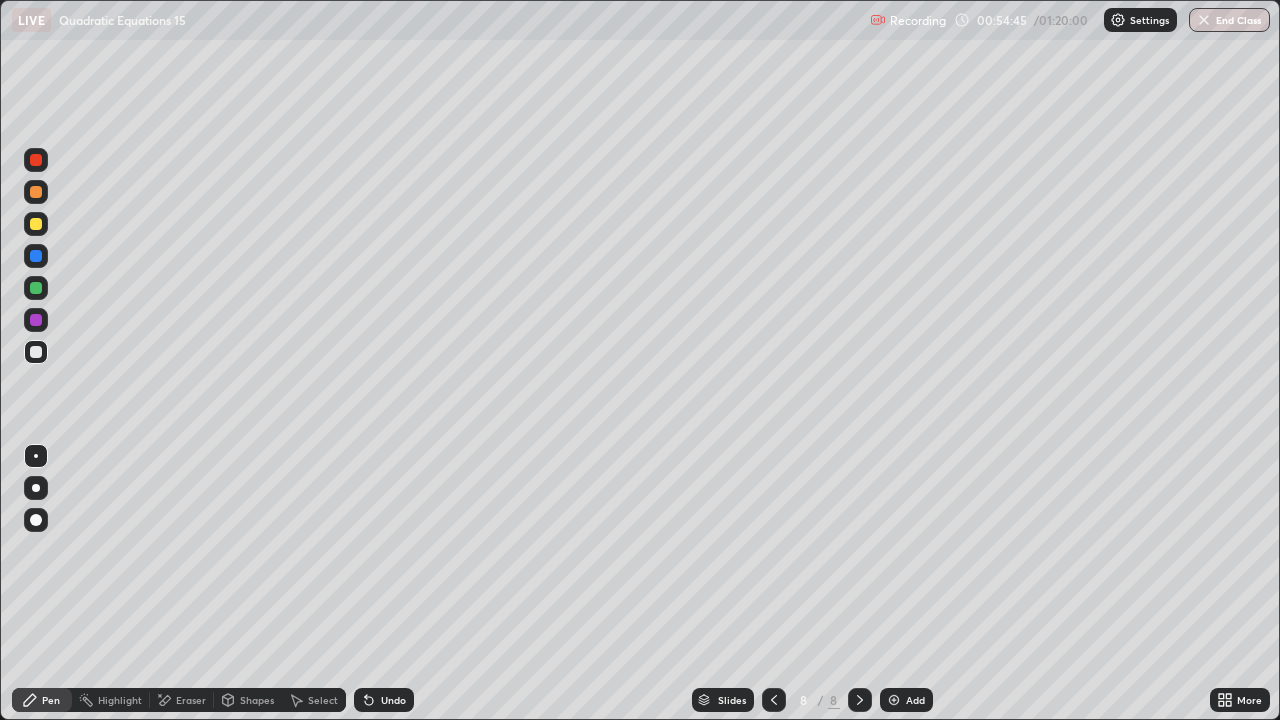 click on "Undo" at bounding box center [393, 700] 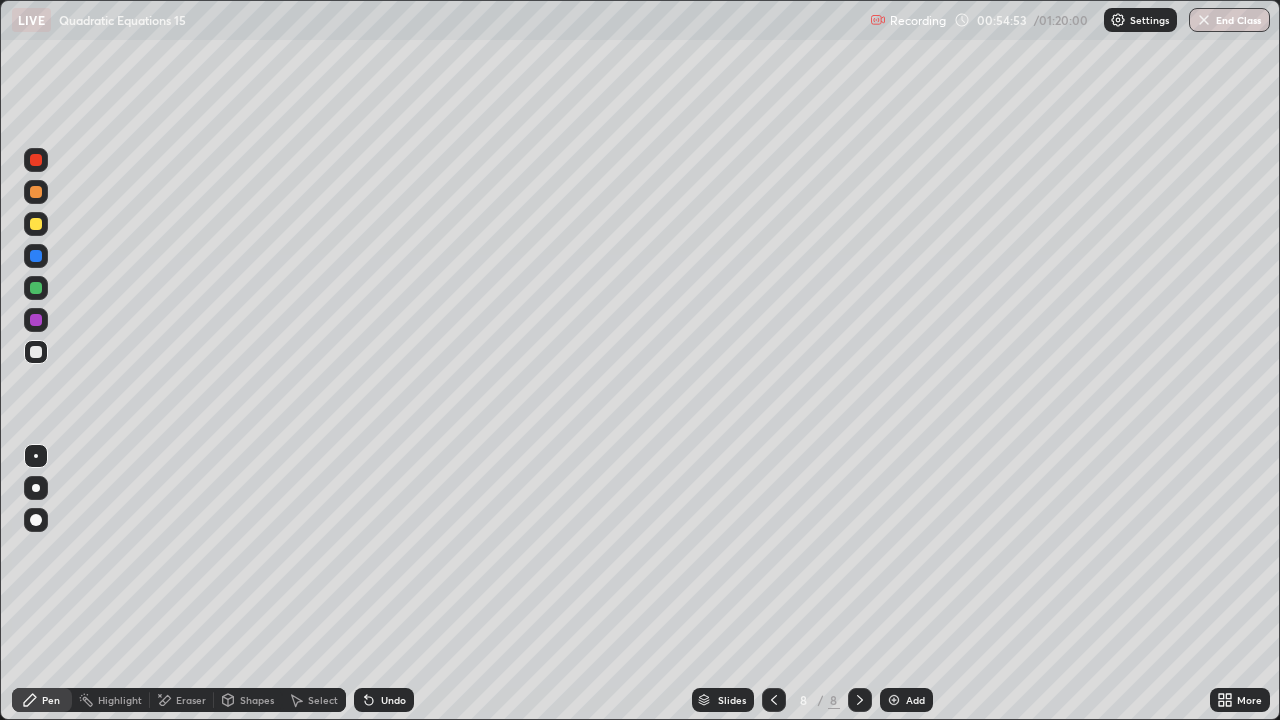 click on "Eraser" at bounding box center [191, 700] 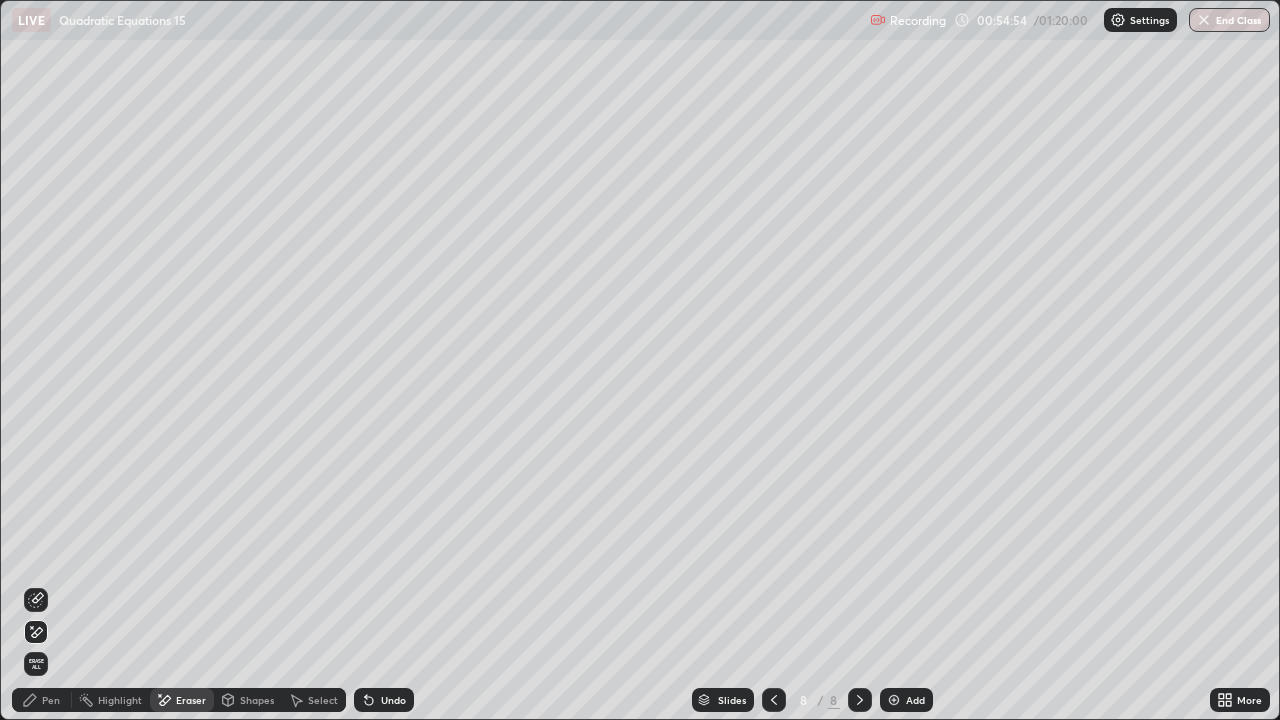 click on "Pen" at bounding box center (42, 700) 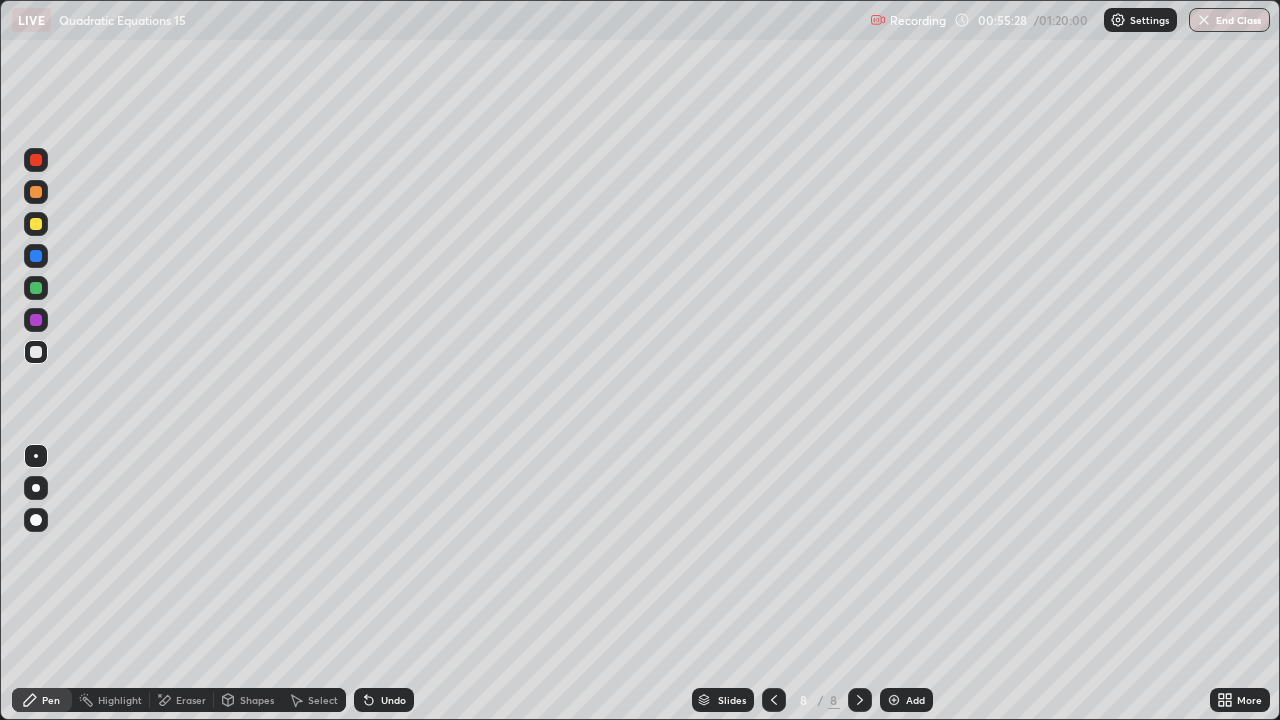 click on "Undo" at bounding box center [393, 700] 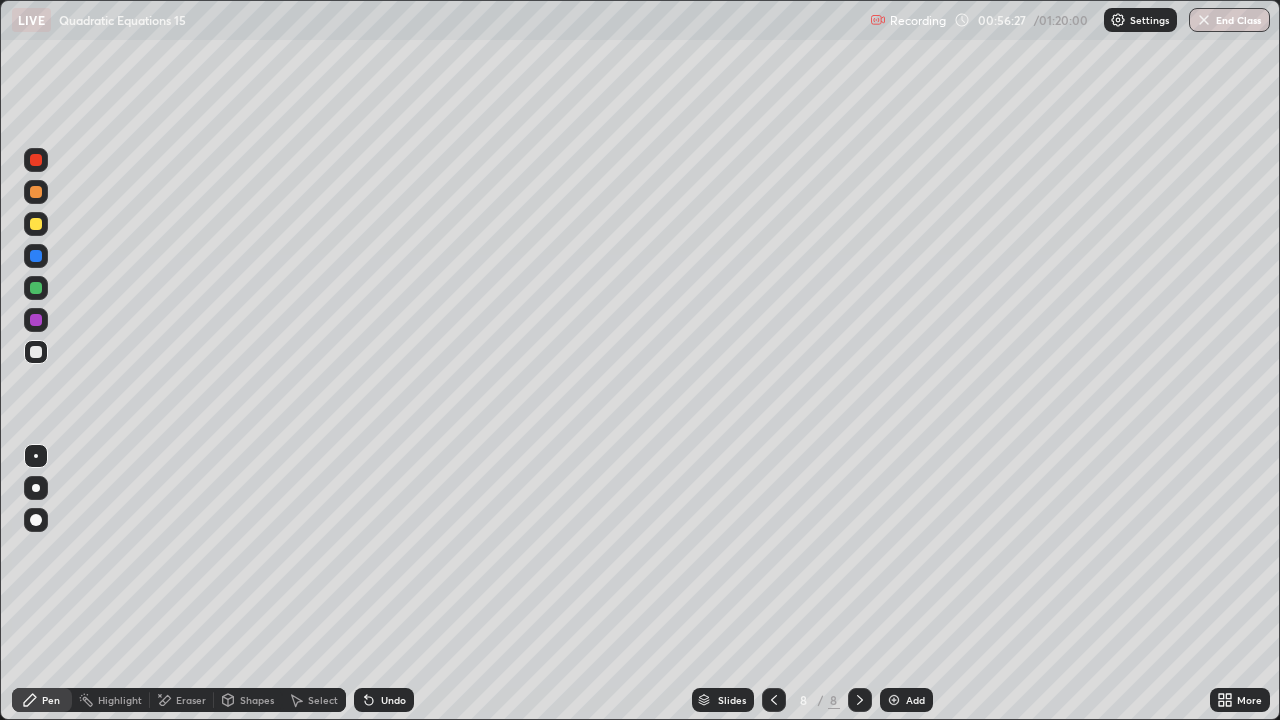 click on "Eraser" at bounding box center [191, 700] 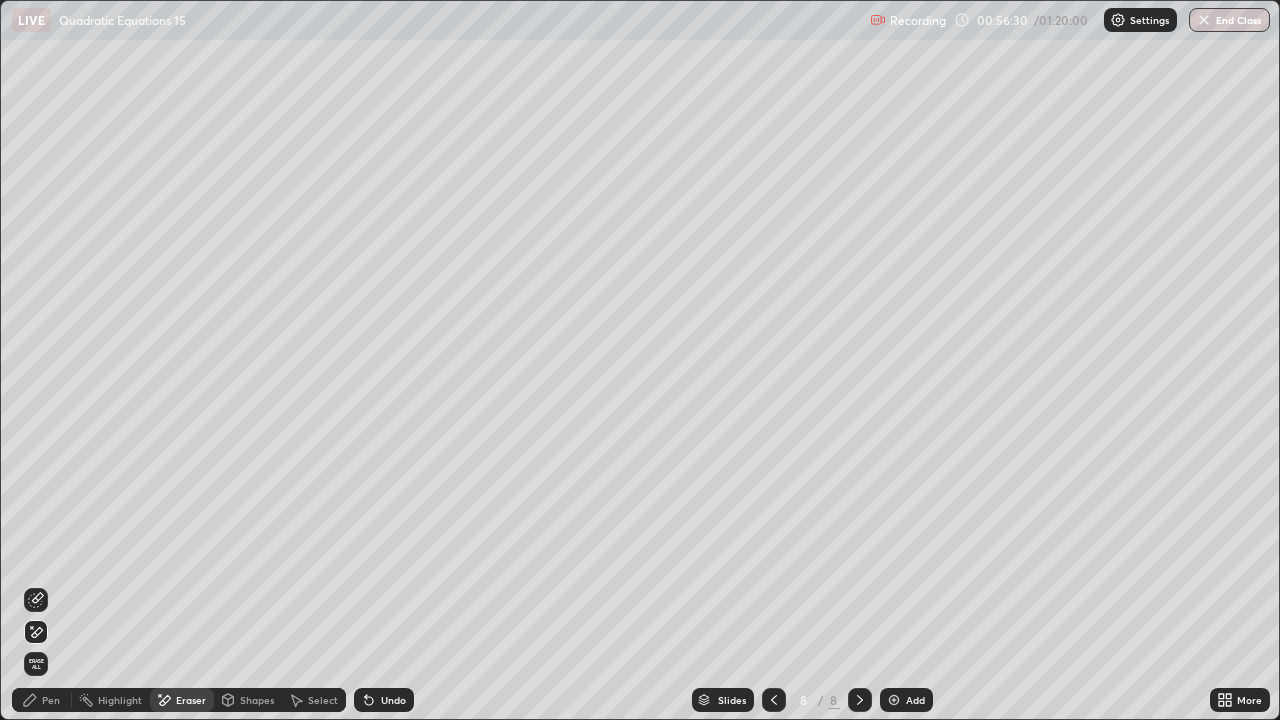 click on "Pen" at bounding box center [51, 700] 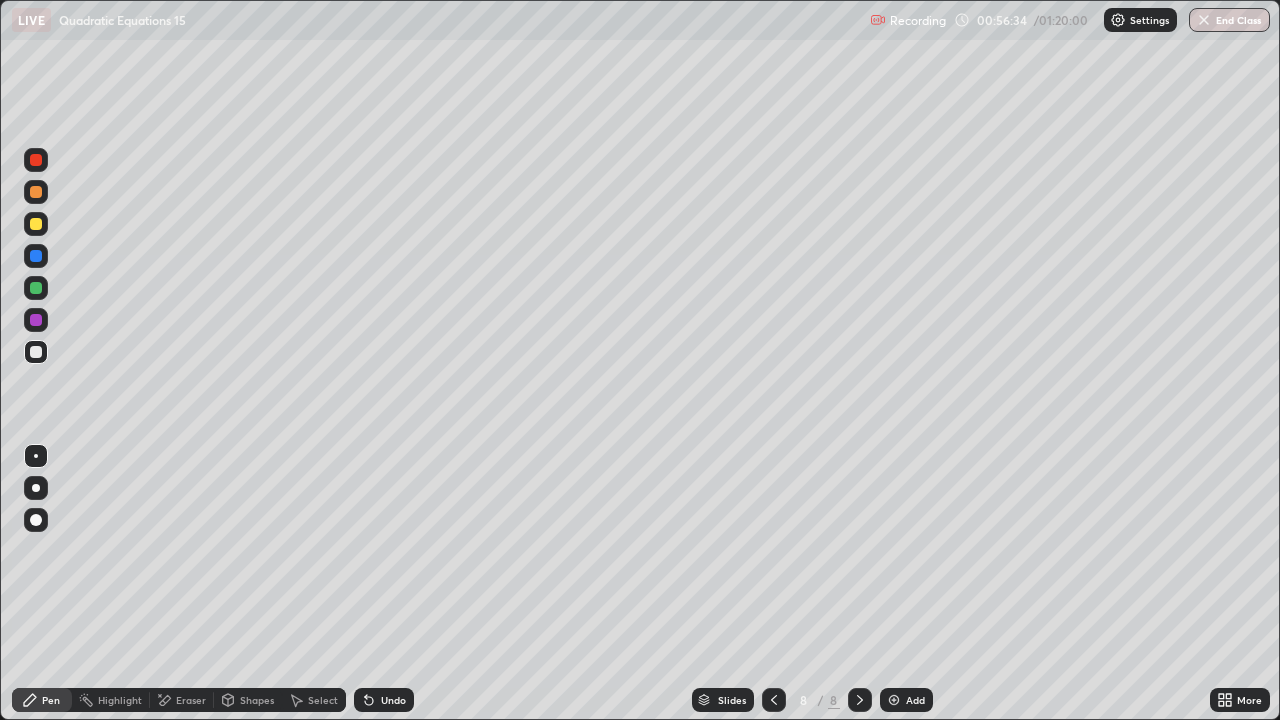 click on "Eraser" at bounding box center [182, 700] 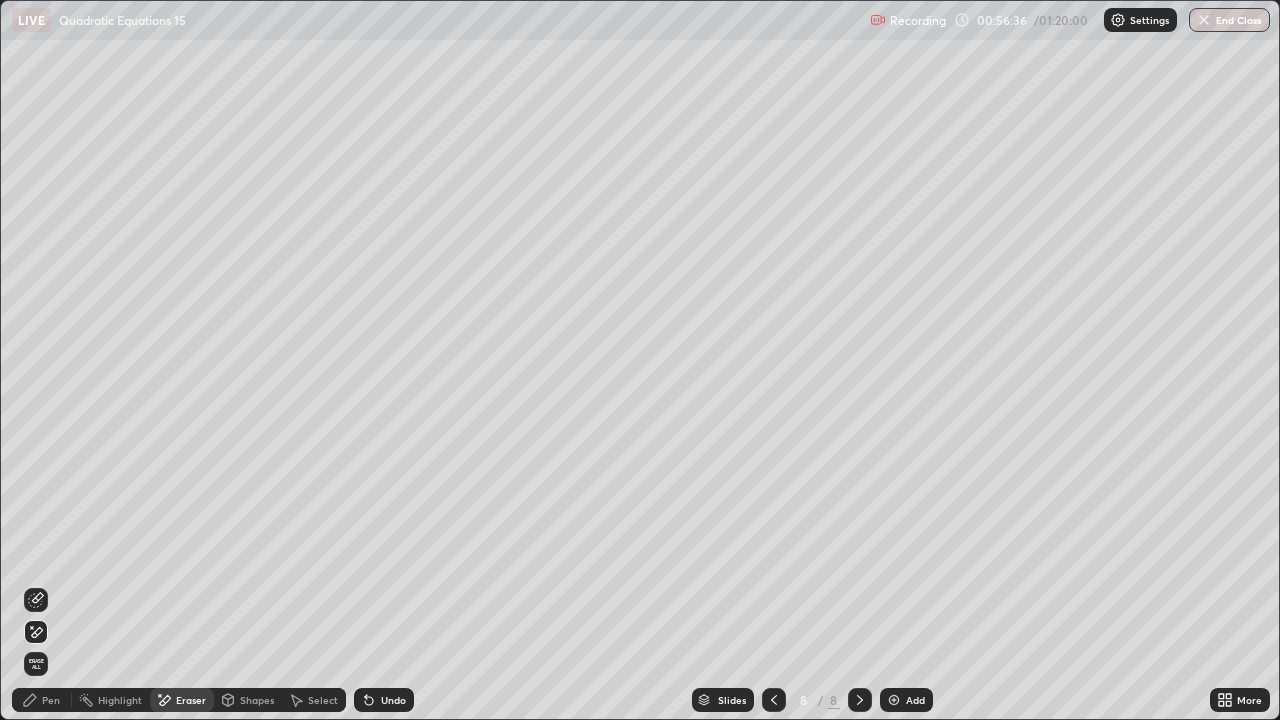 click on "Pen" at bounding box center [42, 700] 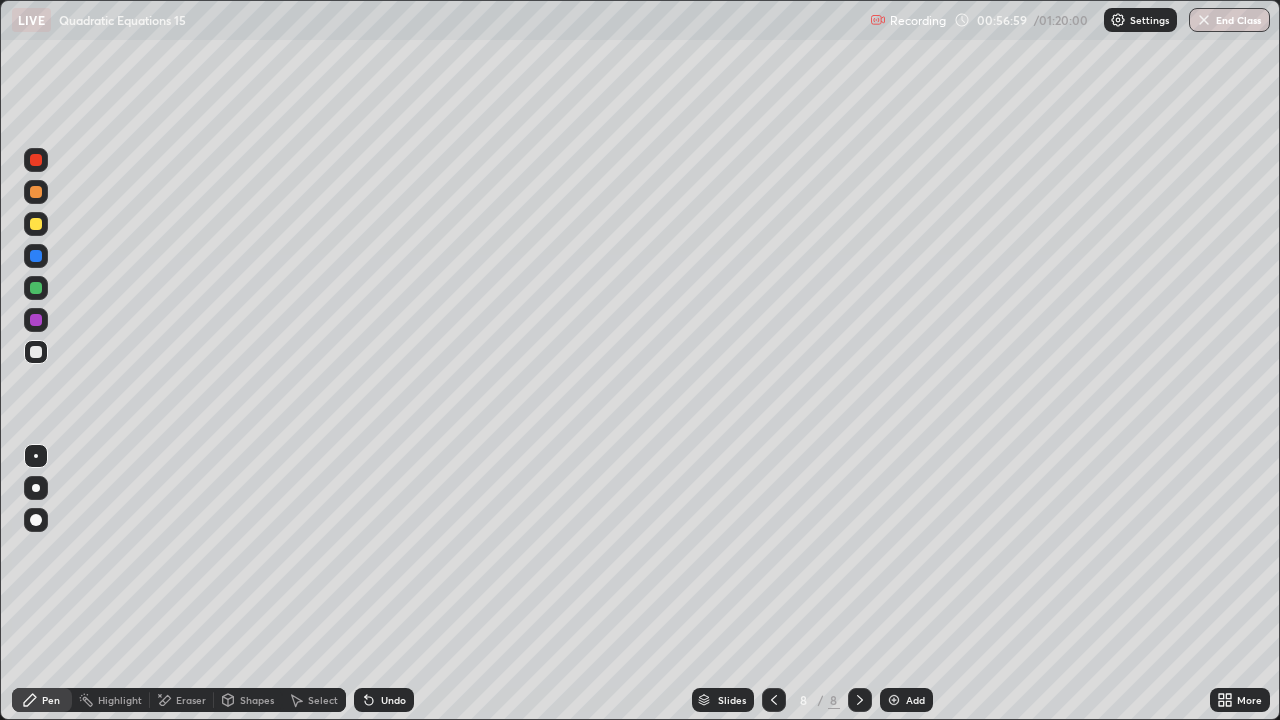 click on "Eraser" at bounding box center (182, 700) 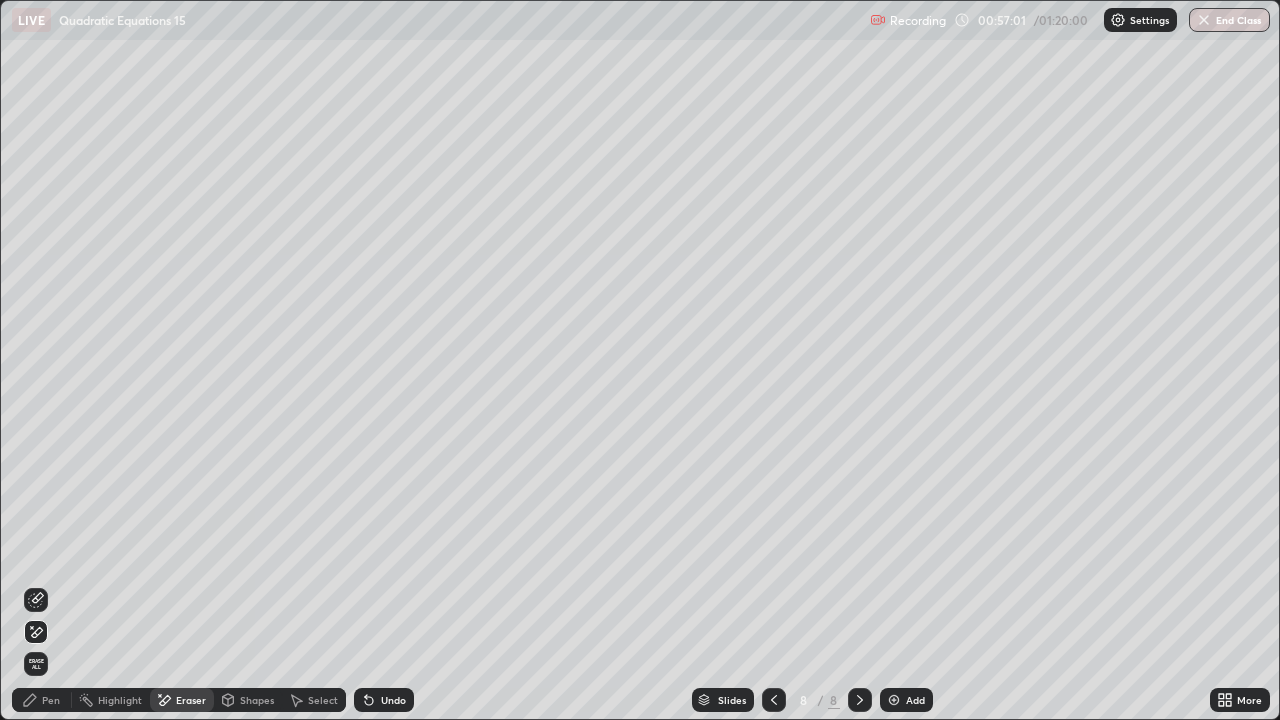 click on "Pen" at bounding box center (42, 700) 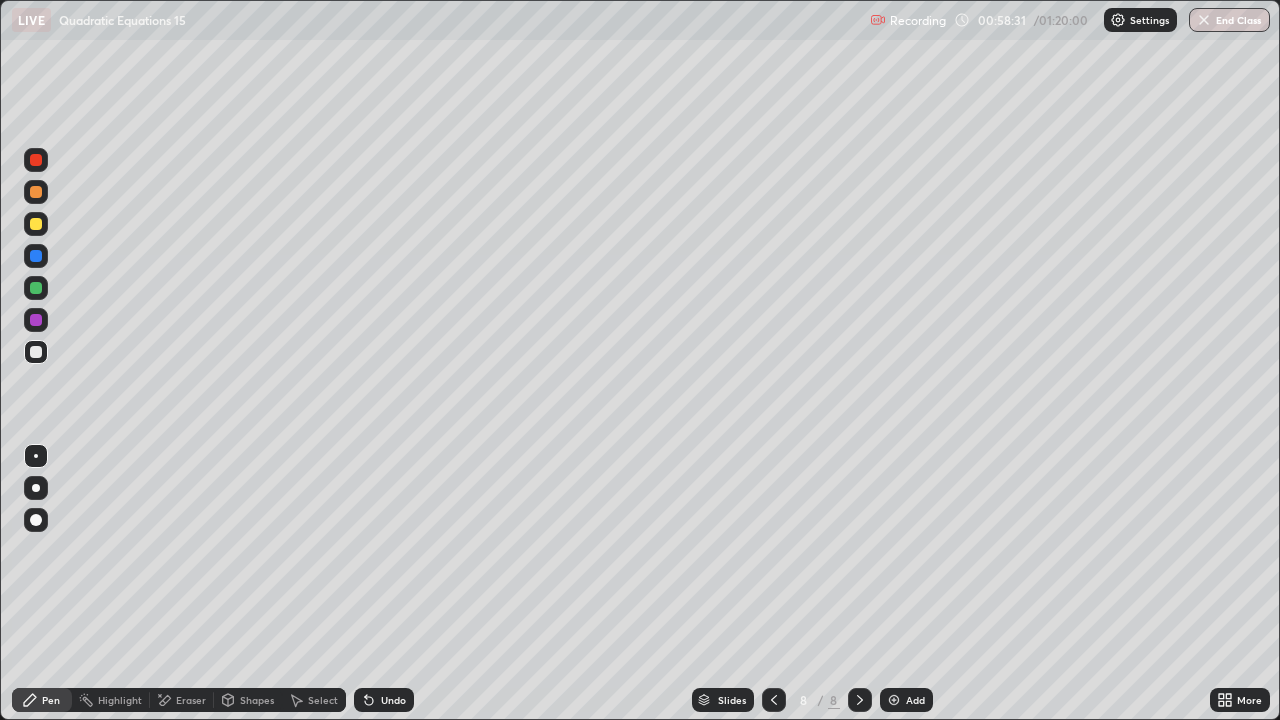click on "Add" at bounding box center (915, 700) 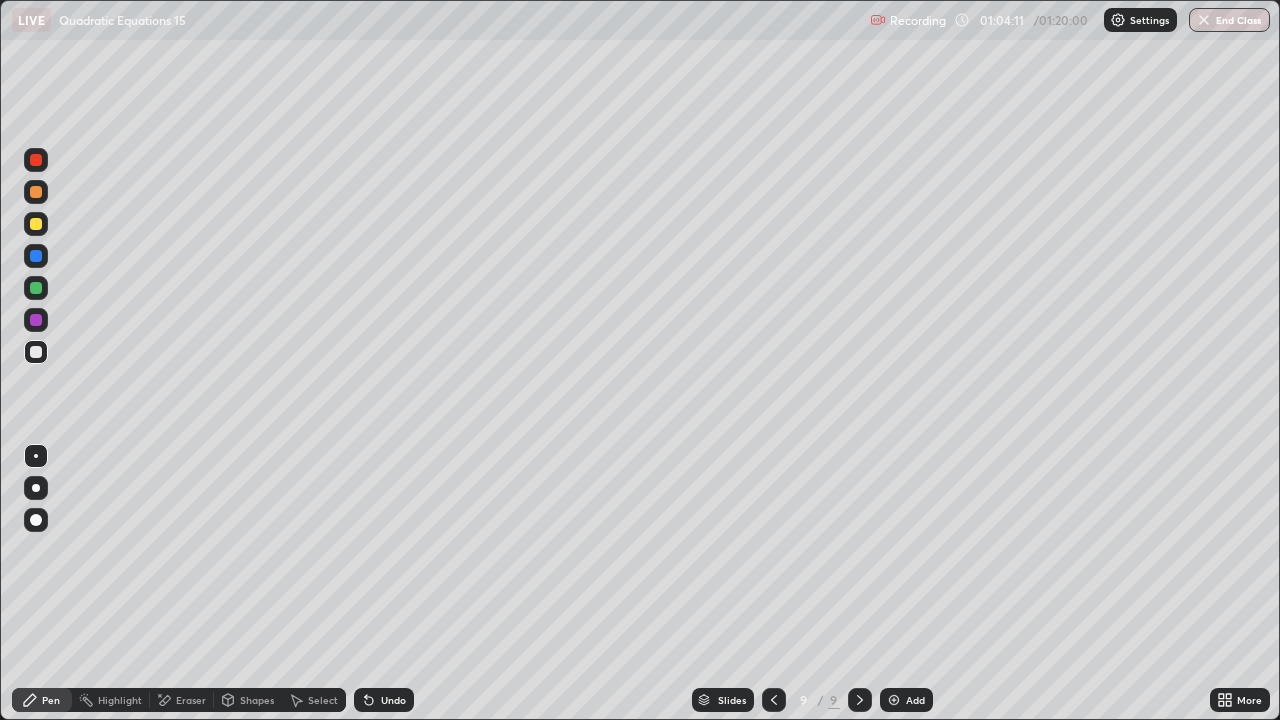 click at bounding box center [36, 352] 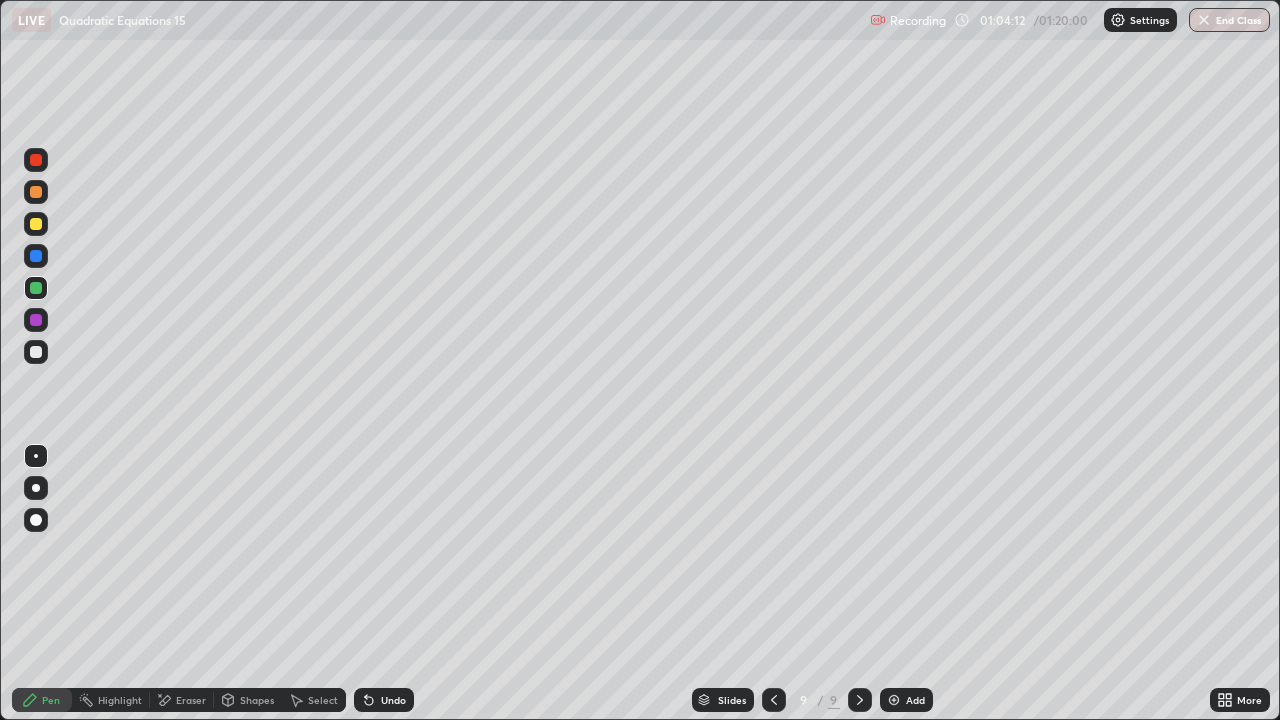 click at bounding box center (36, 224) 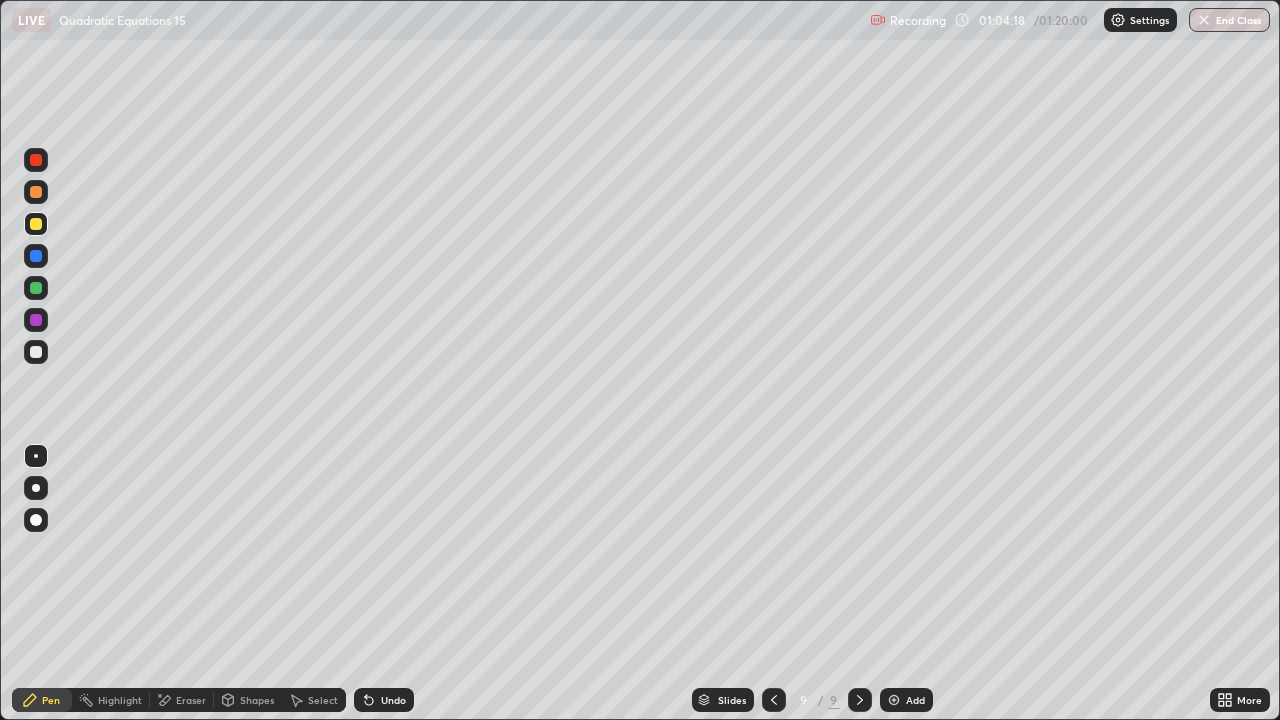 click on "Undo" at bounding box center (393, 700) 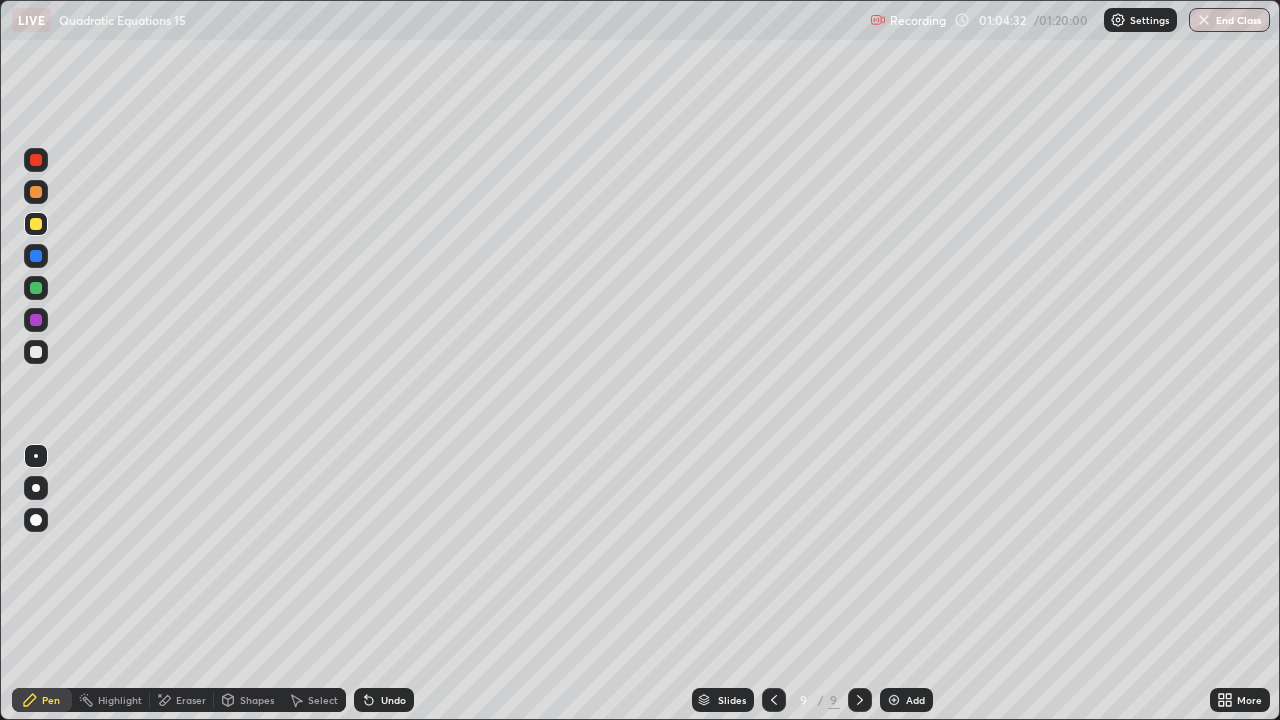 click on "Undo" at bounding box center [393, 700] 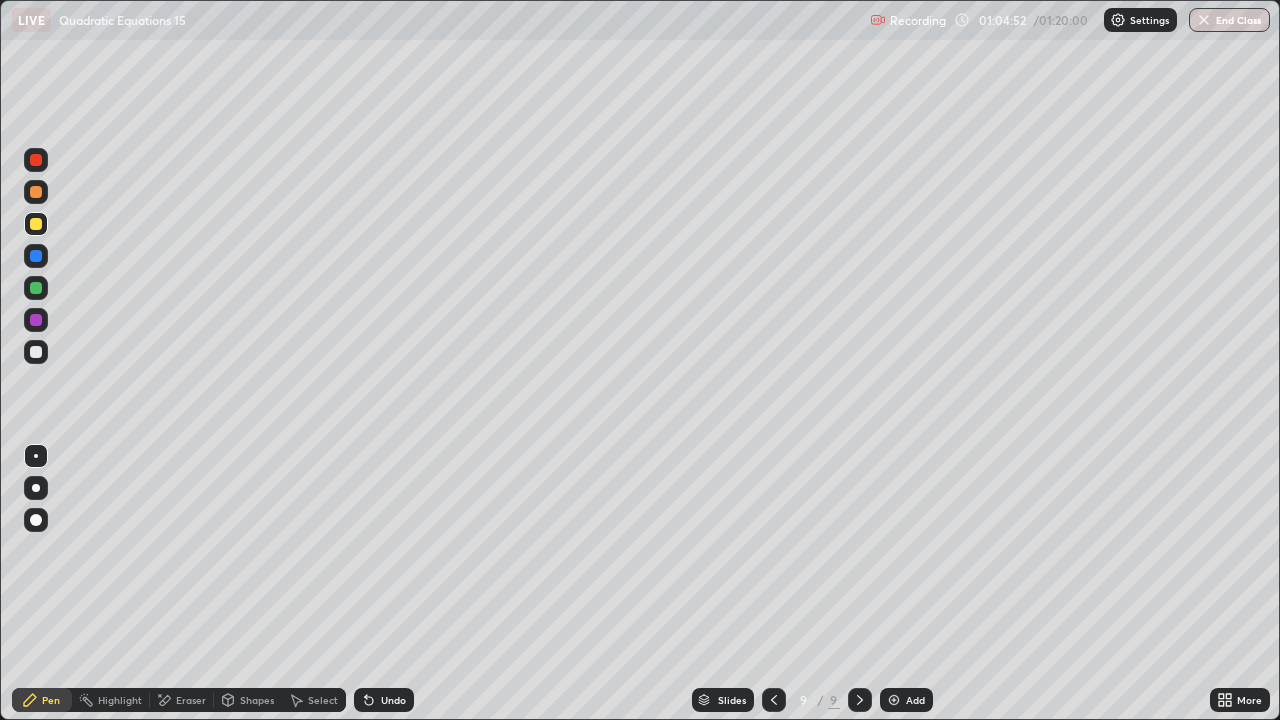 click at bounding box center (36, 320) 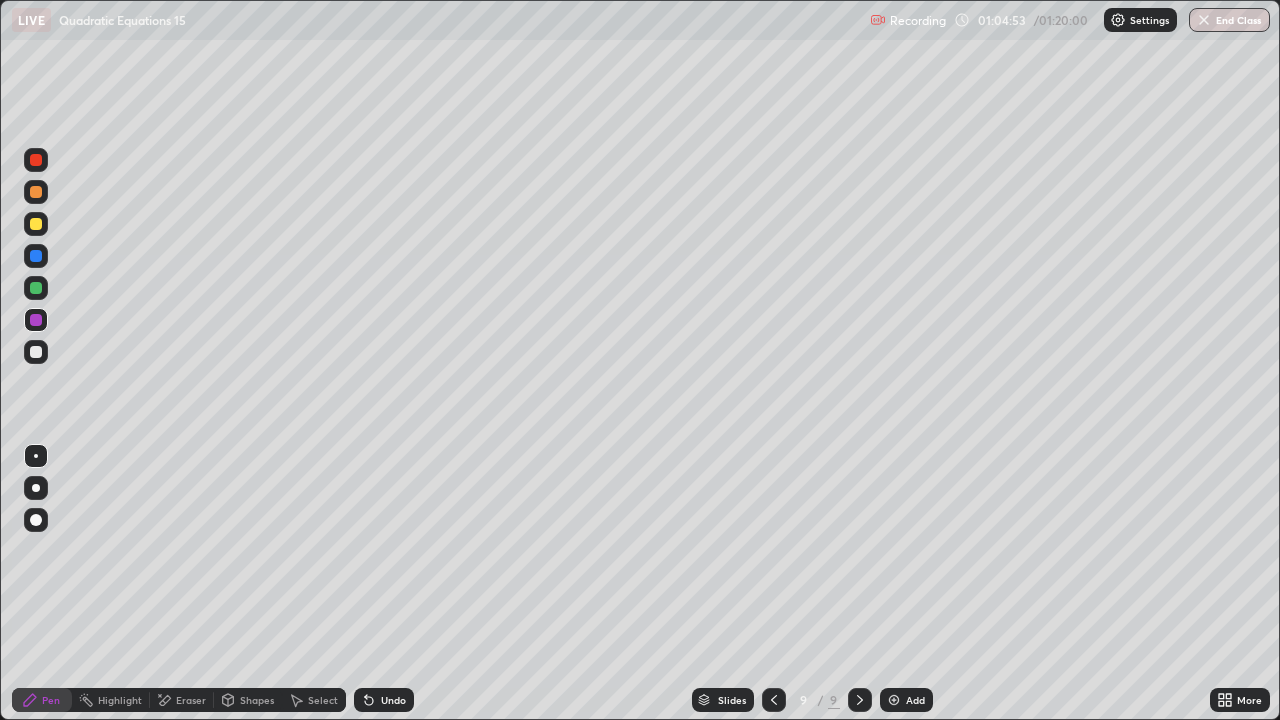 click at bounding box center [36, 288] 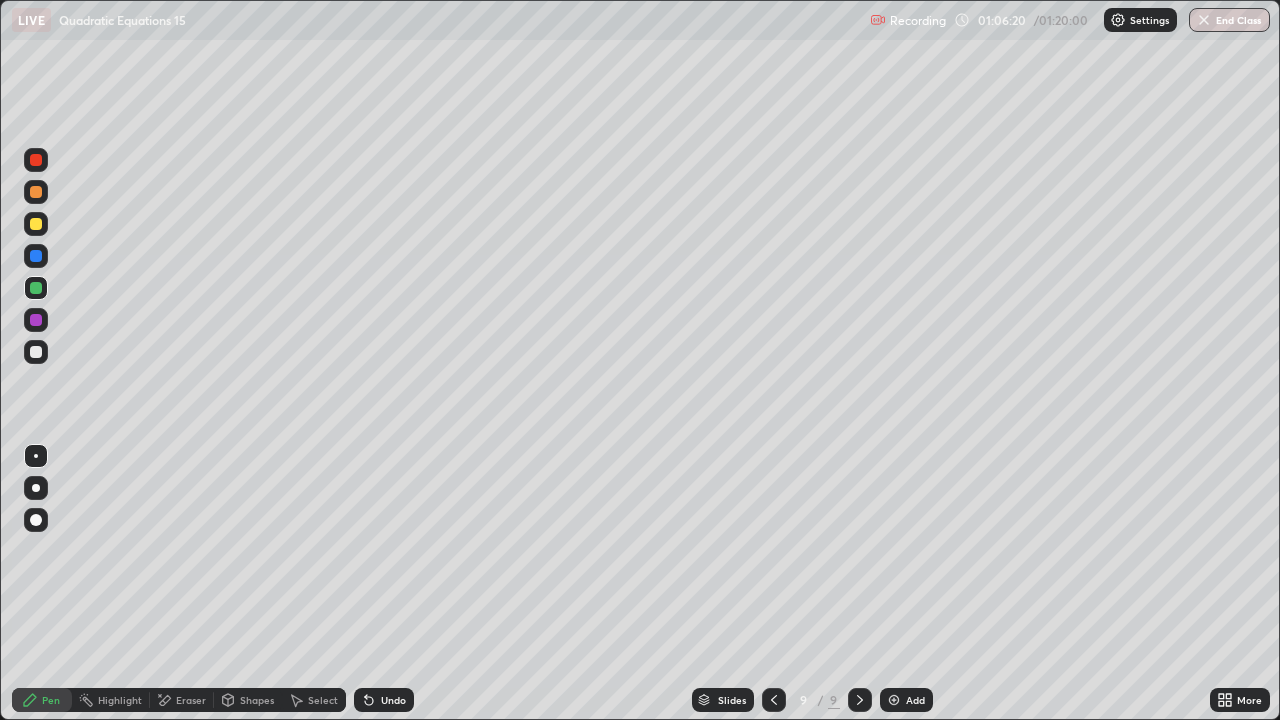 click at bounding box center [894, 700] 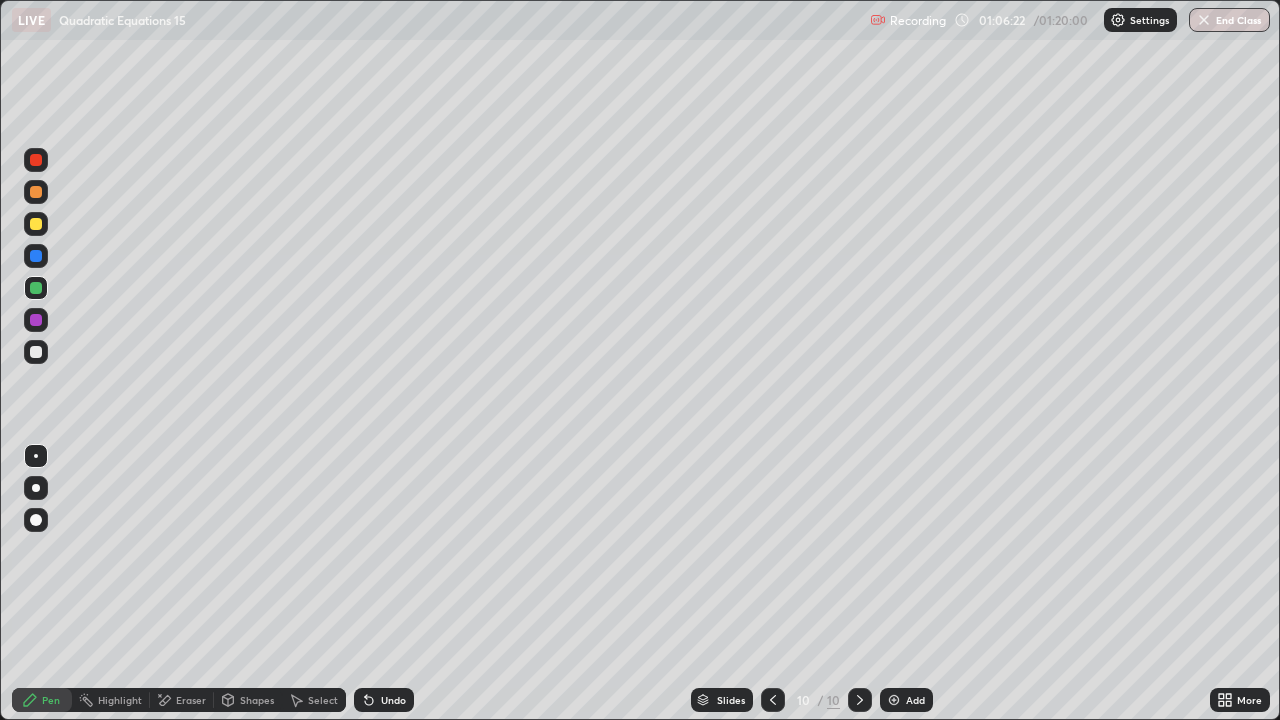 click 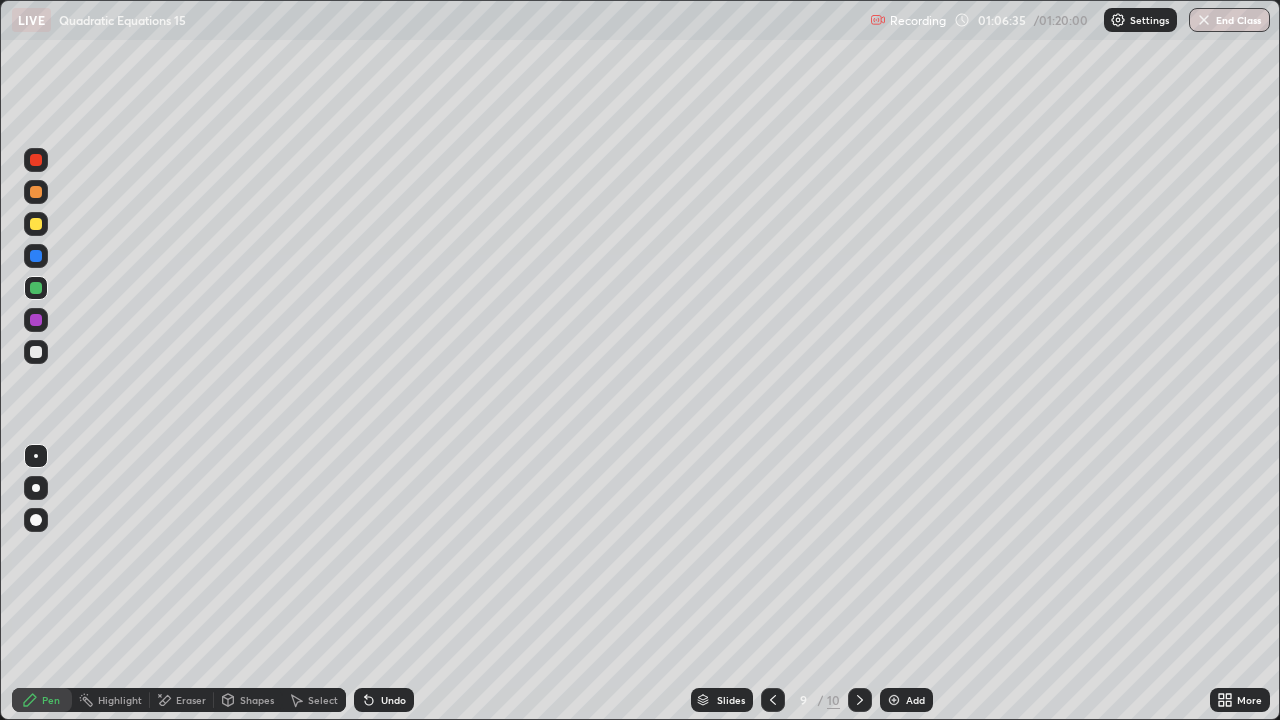 click 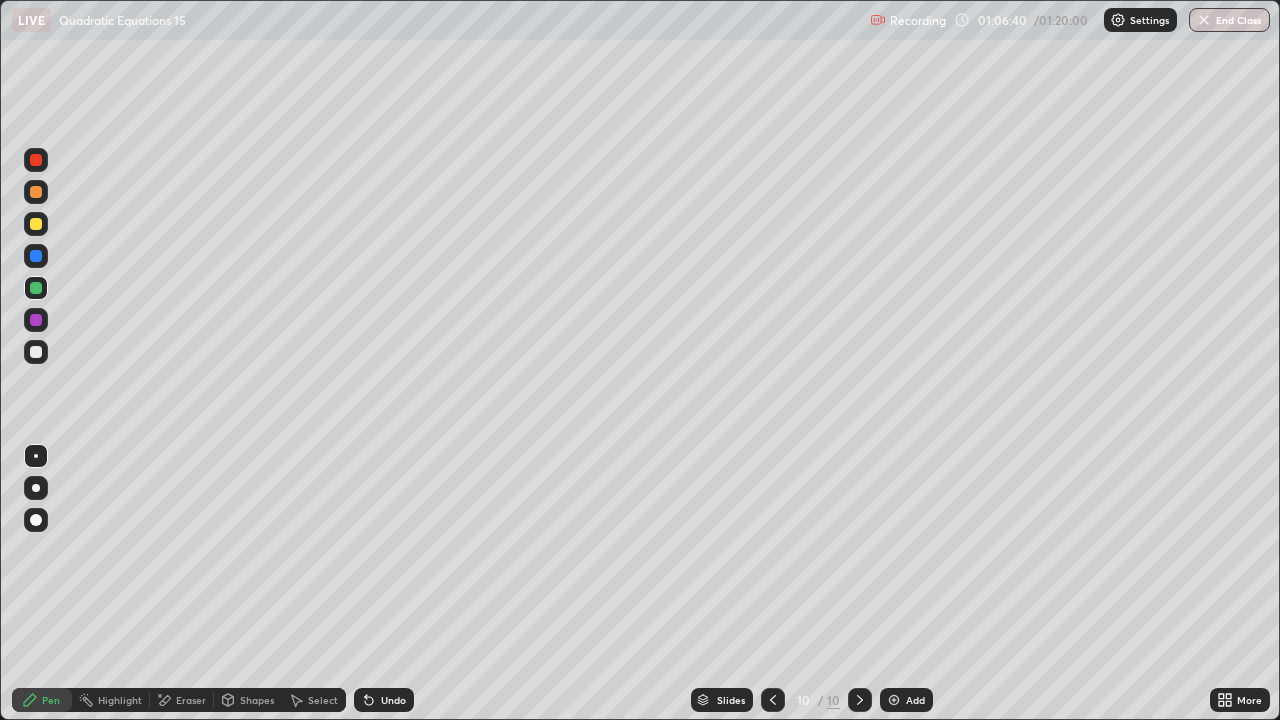 click at bounding box center [36, 352] 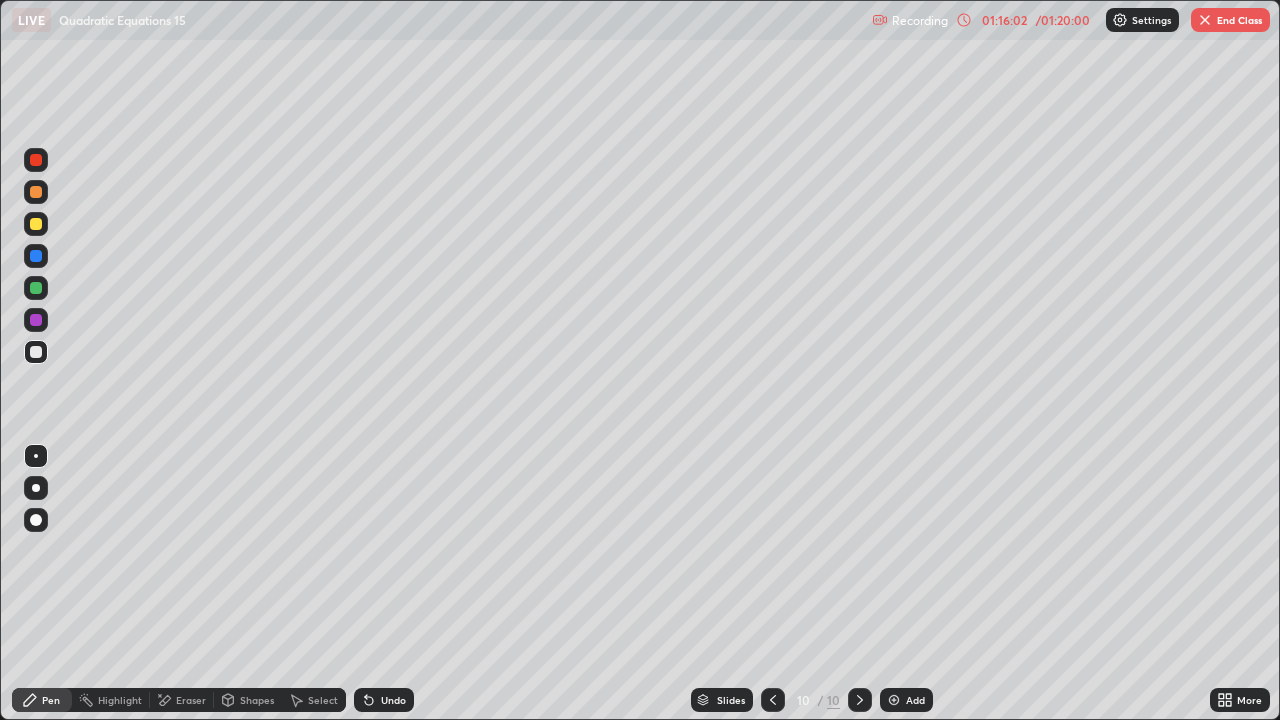 click on "End Class" at bounding box center [1230, 20] 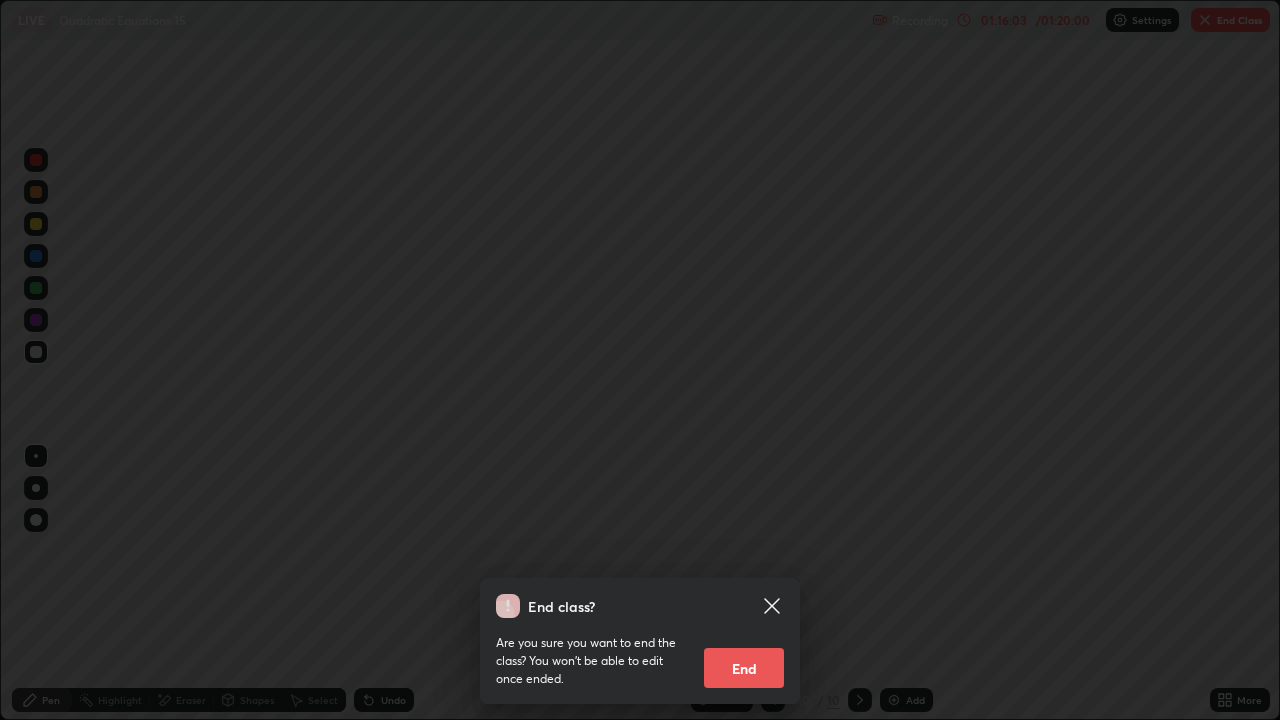click on "End" at bounding box center [744, 668] 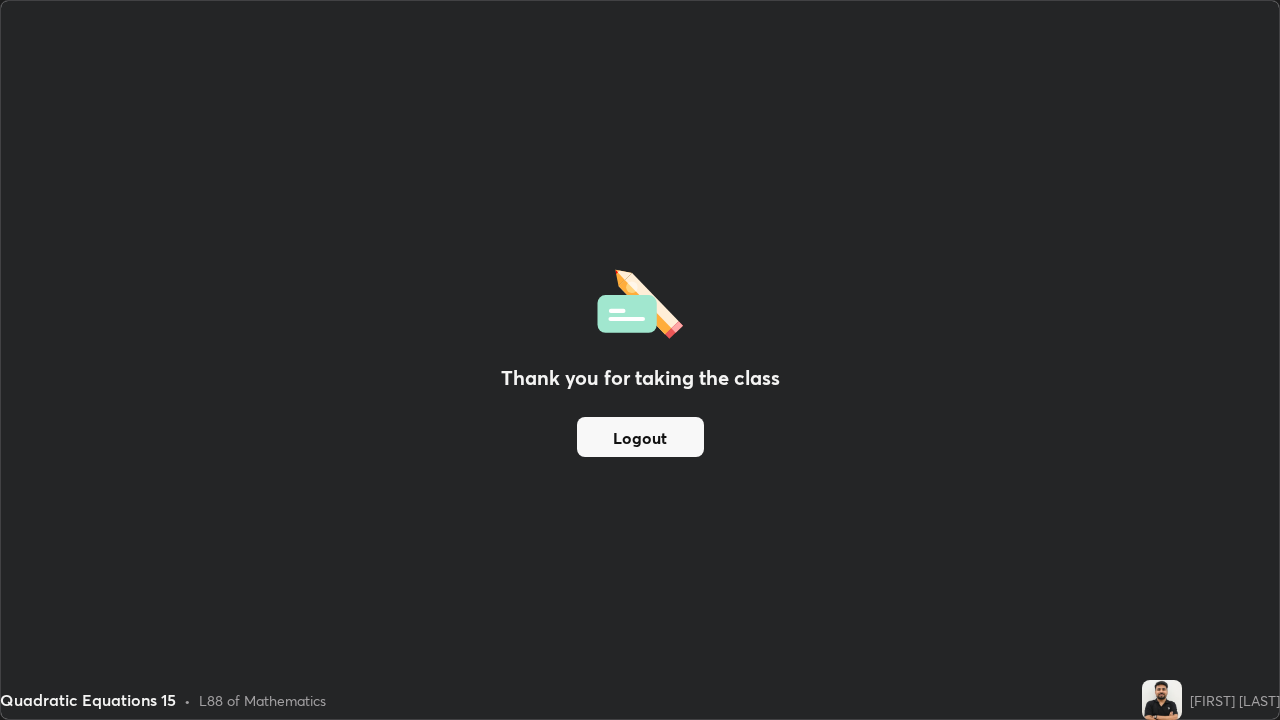 click on "Logout" at bounding box center (640, 437) 